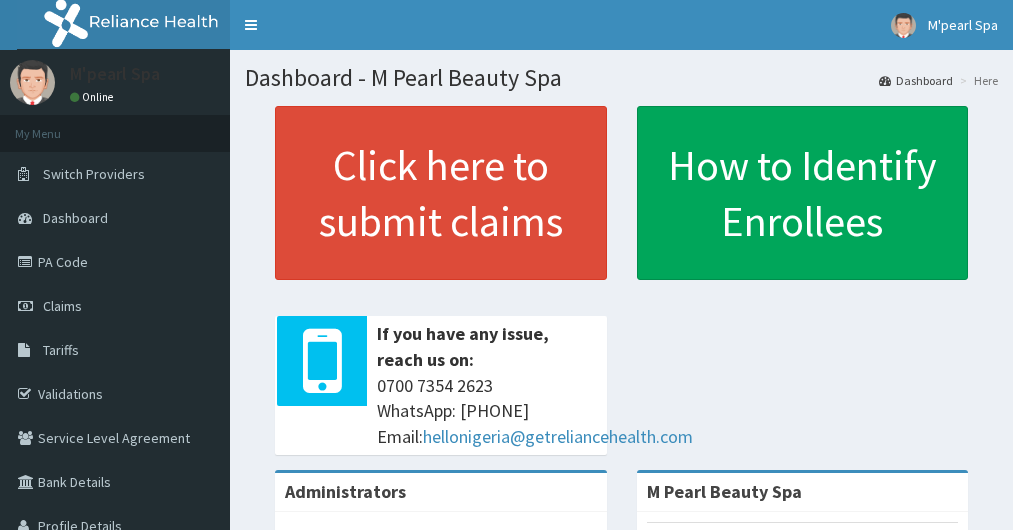 scroll, scrollTop: 0, scrollLeft: 0, axis: both 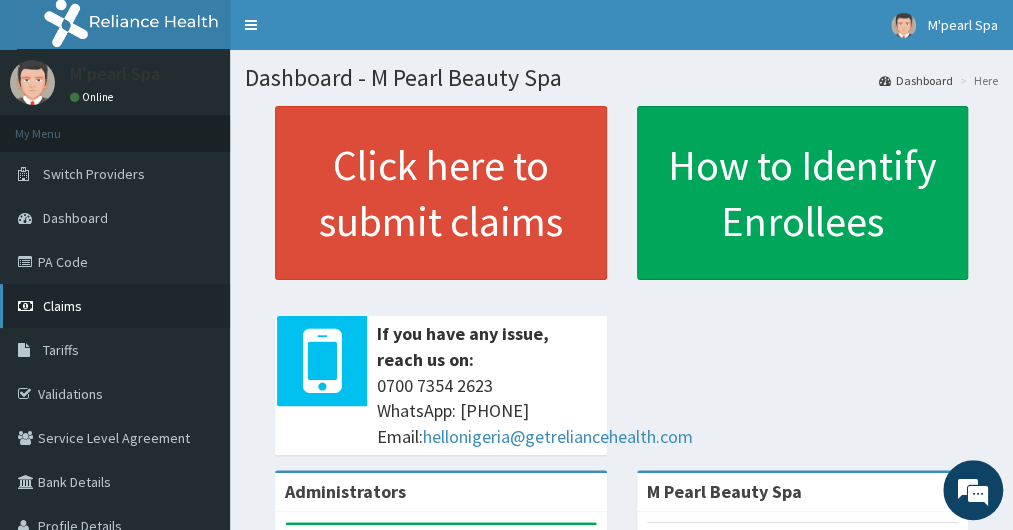 click on "Claims" at bounding box center [62, 306] 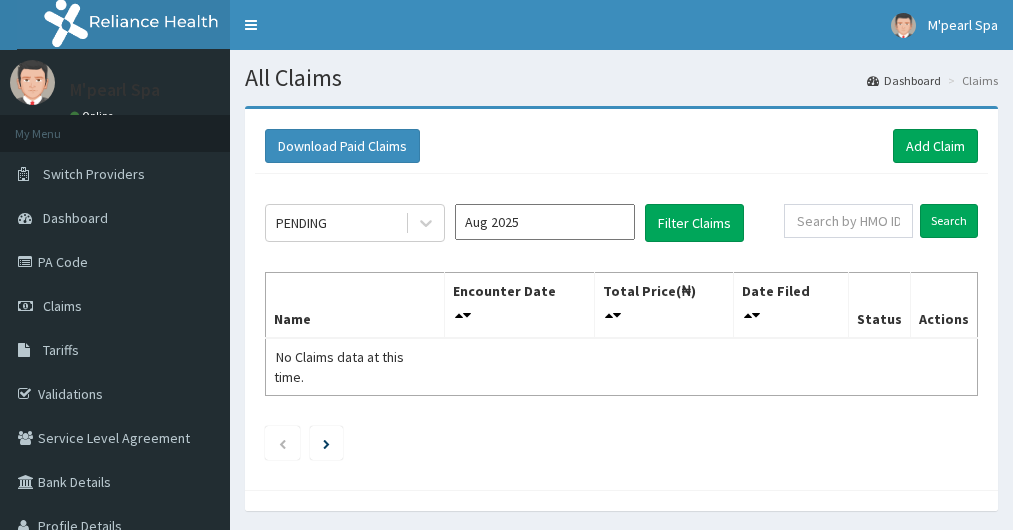 scroll, scrollTop: 0, scrollLeft: 0, axis: both 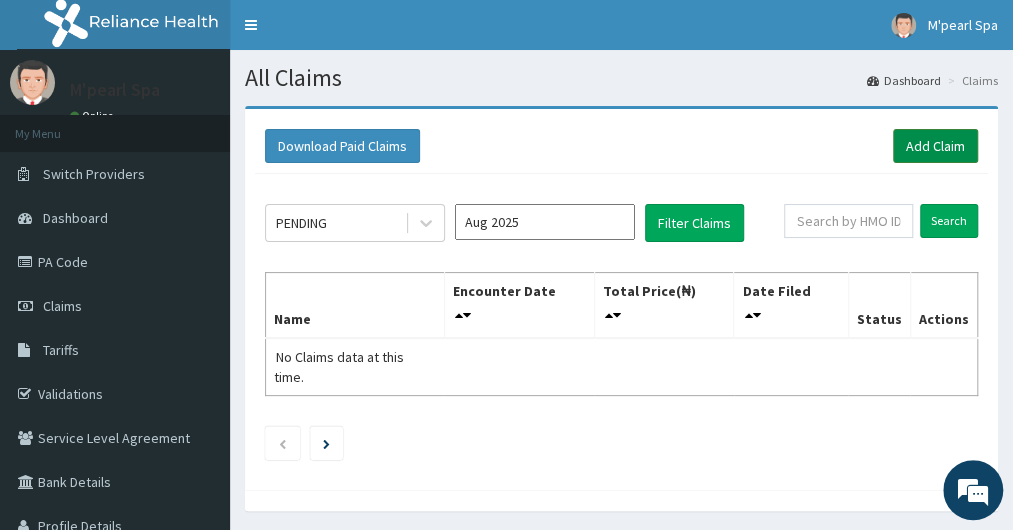 click on "Add Claim" at bounding box center [935, 146] 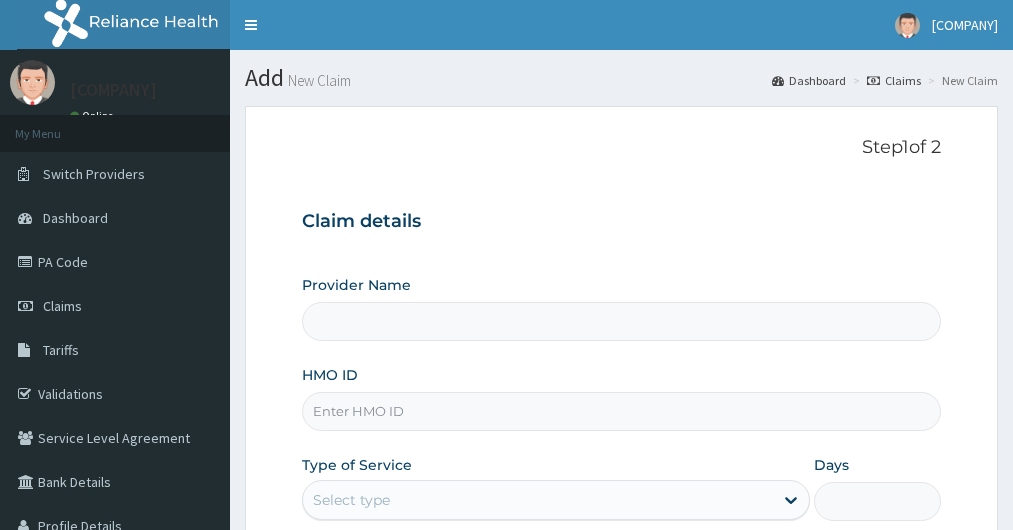 scroll, scrollTop: 0, scrollLeft: 0, axis: both 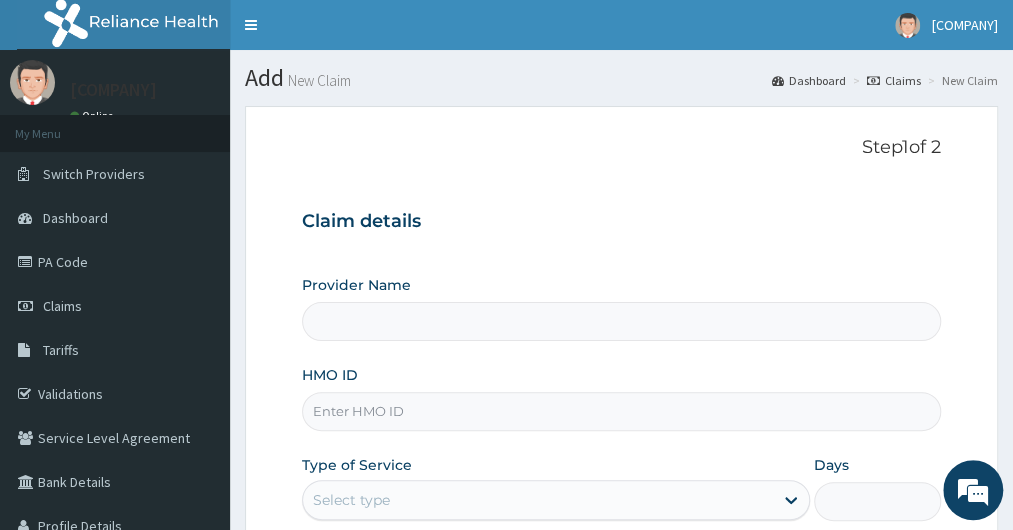 click on "Step  1  of 2 Claim details Provider Name HMO ID Type of Service Select type Days Practitioner     Previous   Next" at bounding box center [621, 430] 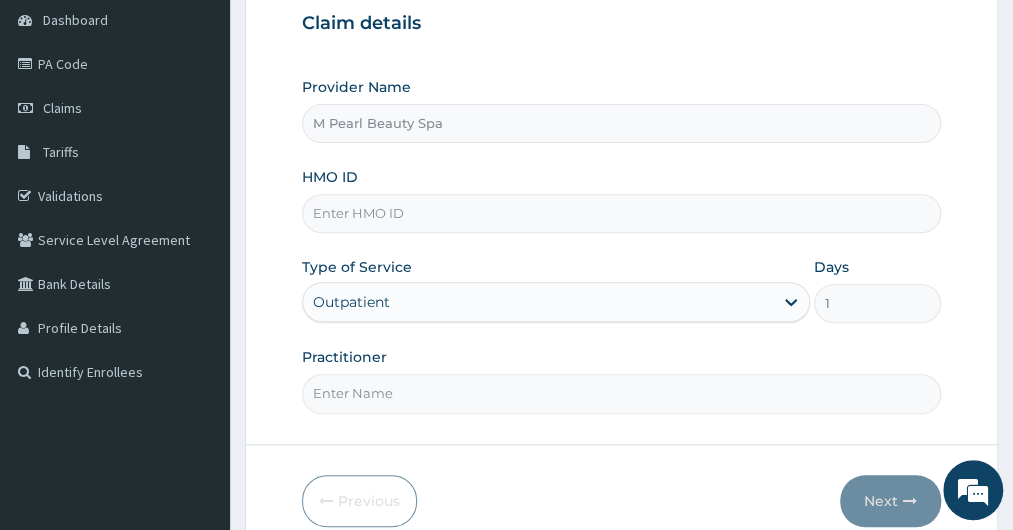 scroll, scrollTop: 240, scrollLeft: 0, axis: vertical 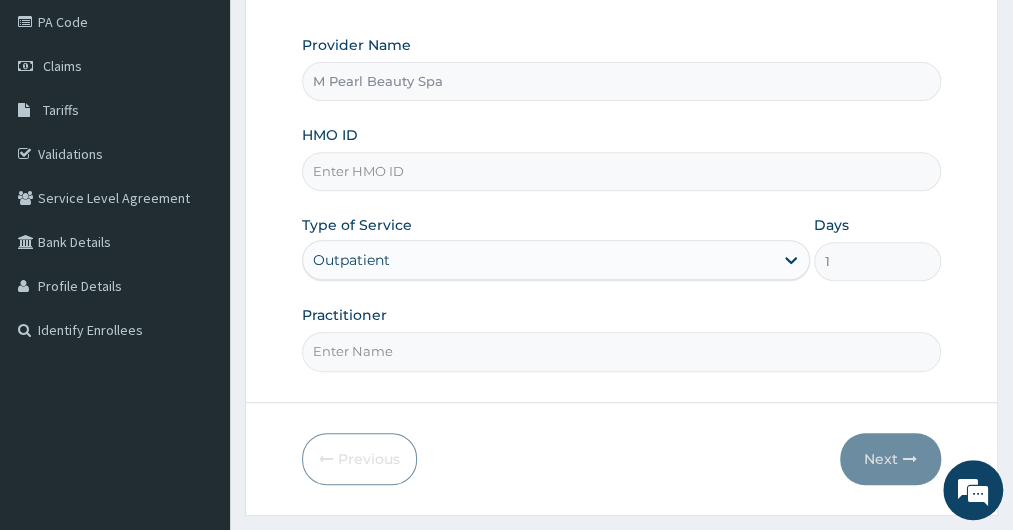 click on "HMO ID" at bounding box center (621, 171) 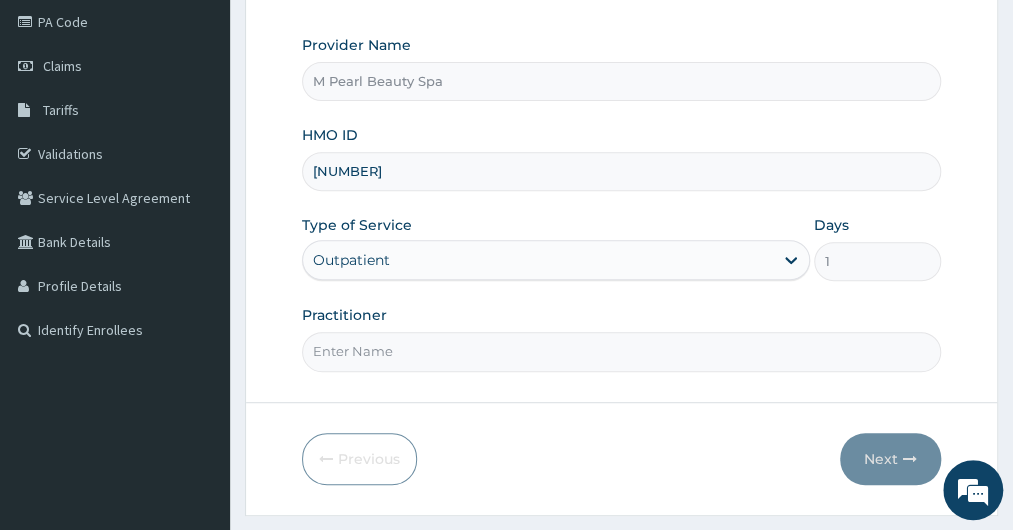 scroll, scrollTop: 0, scrollLeft: 0, axis: both 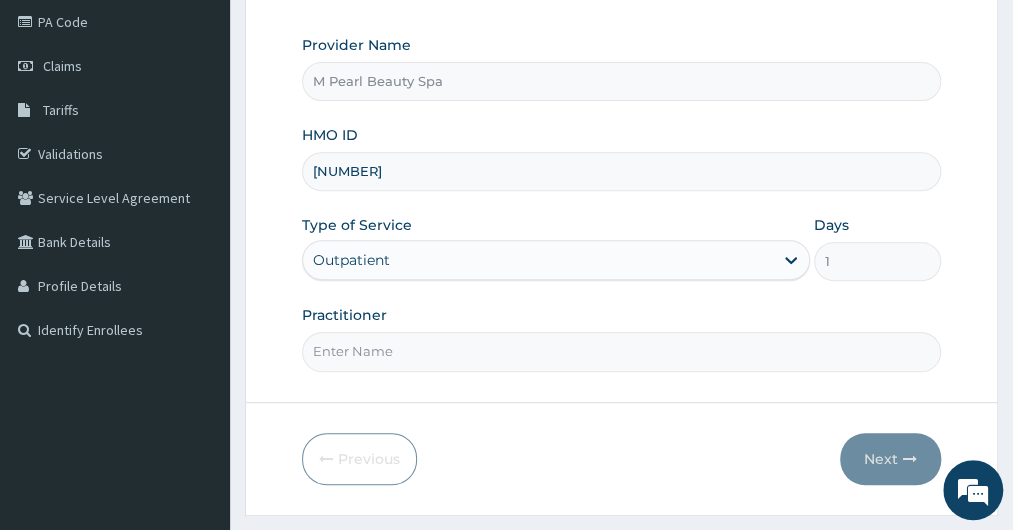 type on "WAK/10231/A" 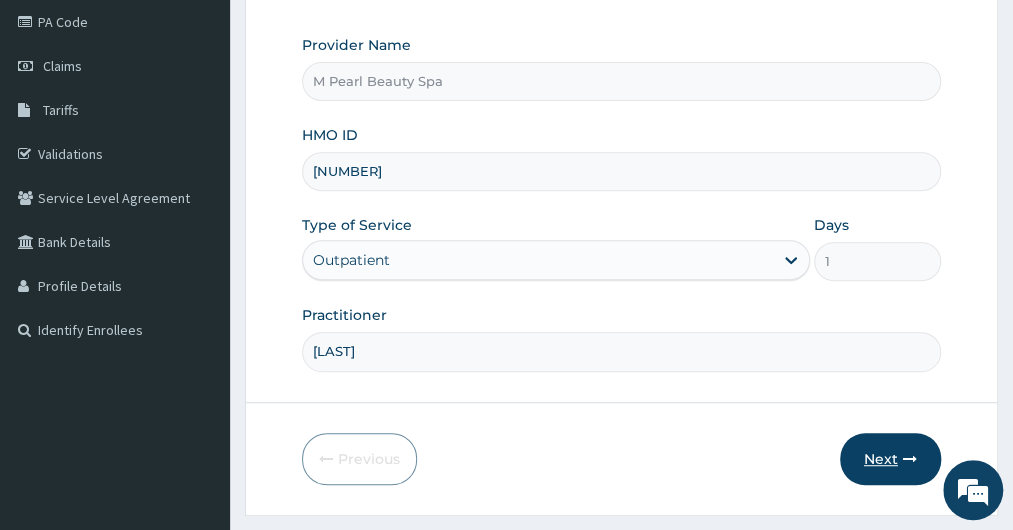 type on "BABATUNDE" 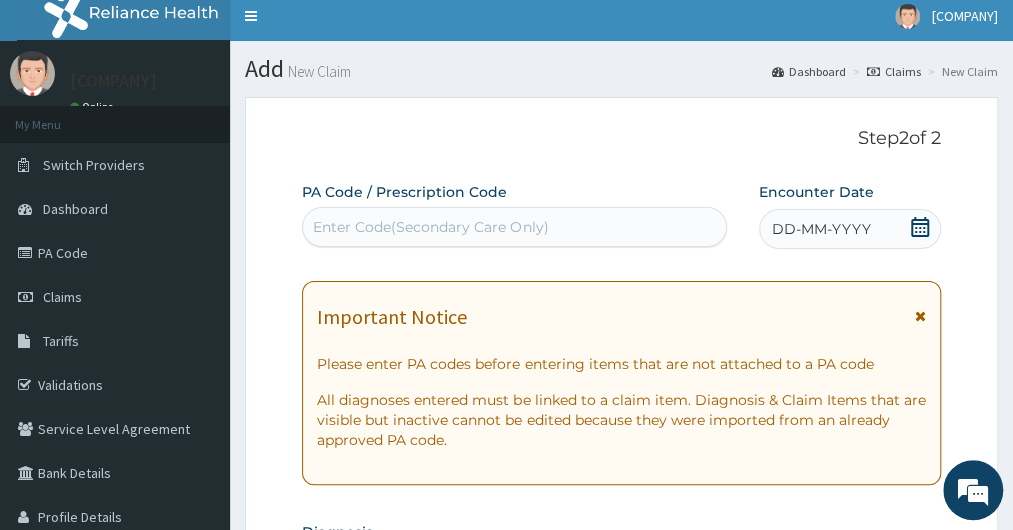 scroll, scrollTop: 0, scrollLeft: 0, axis: both 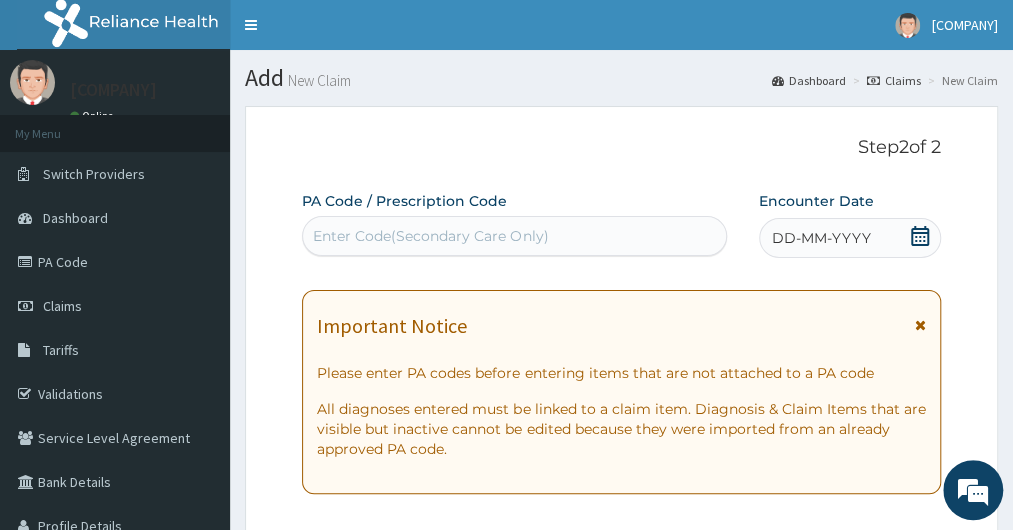 click on "Enter Code(Secondary Care Only)" at bounding box center (430, 236) 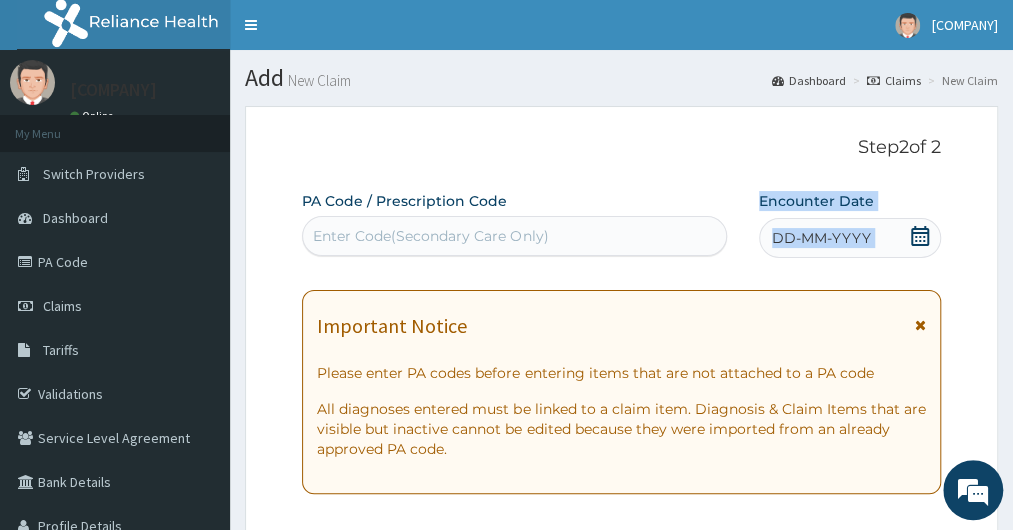 drag, startPoint x: 382, startPoint y: 235, endPoint x: 273, endPoint y: 274, distance: 115.767006 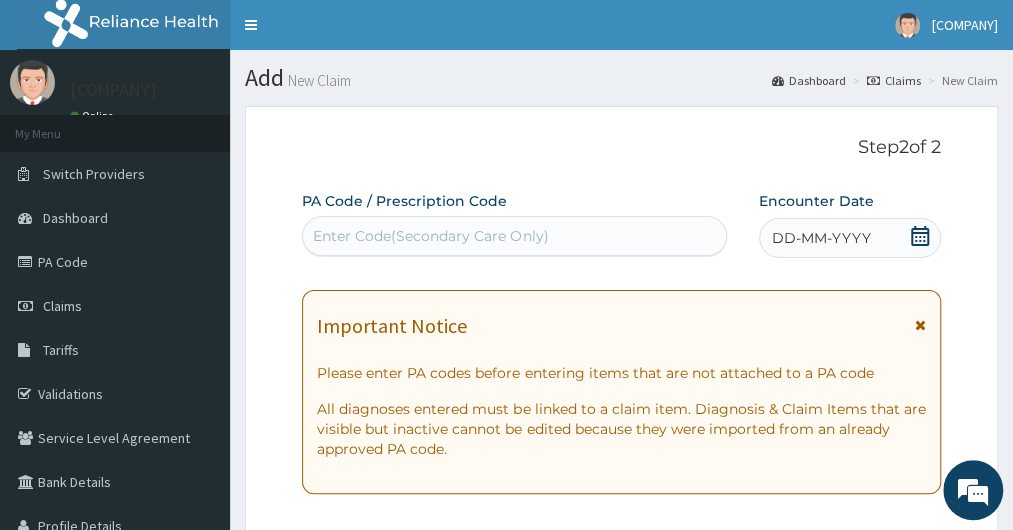 click on "Enter Code(Secondary Care Only)" at bounding box center [514, 236] 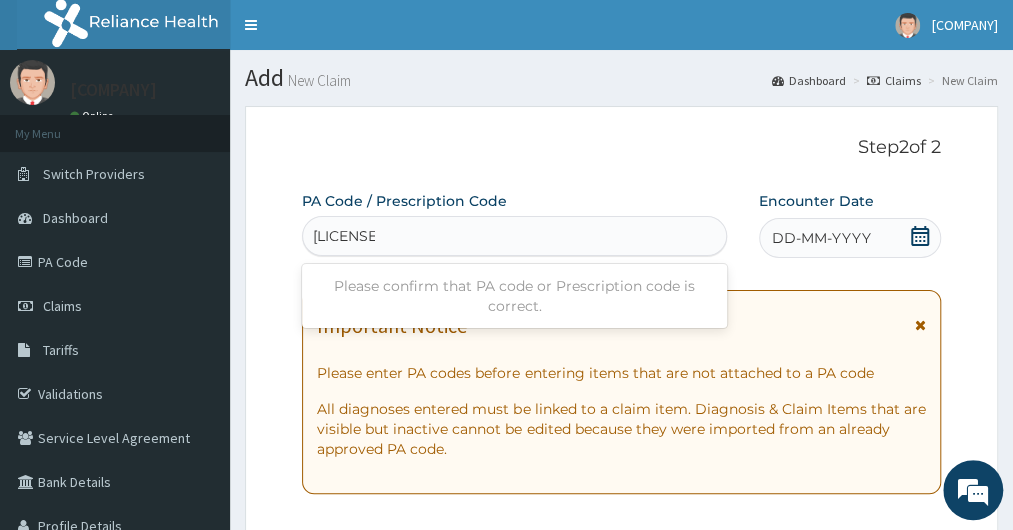 type on "PA56223" 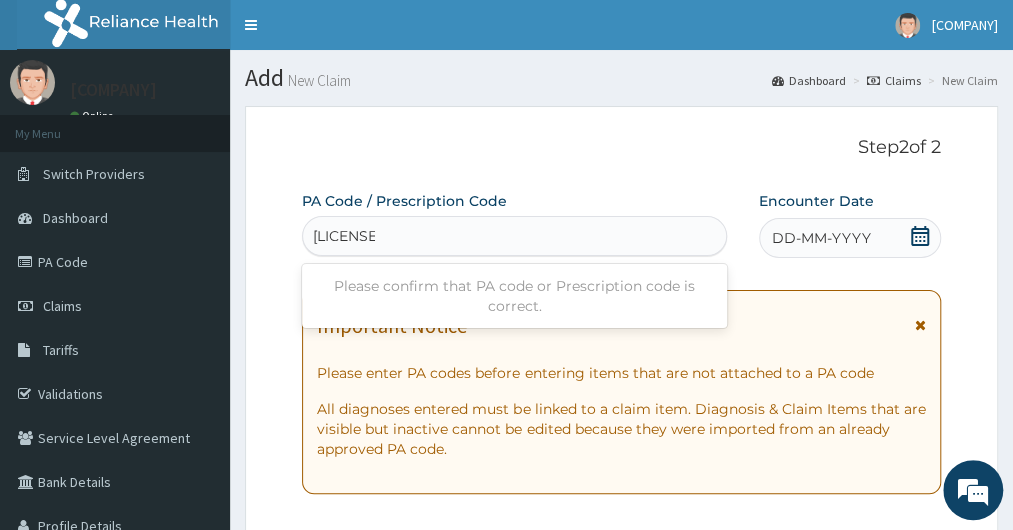 type 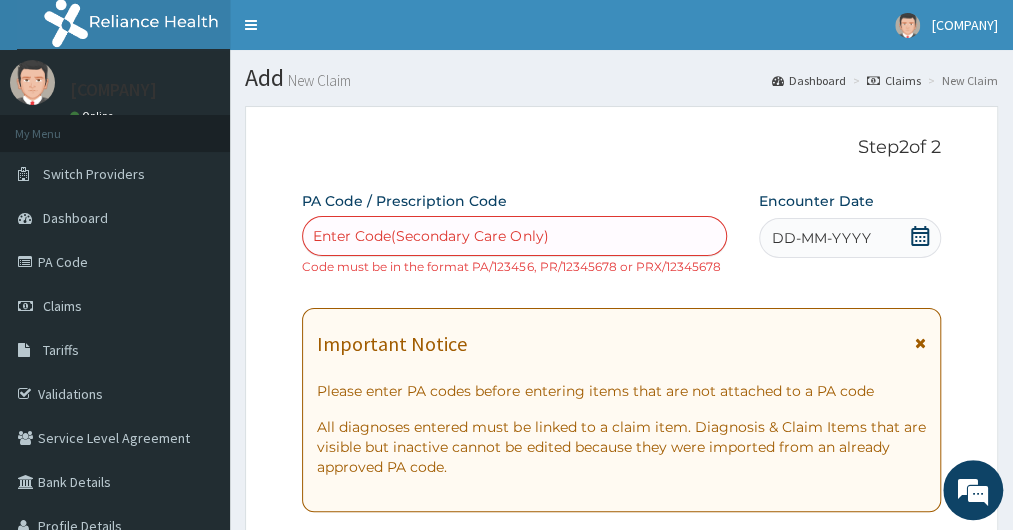click on "Enter Code(Secondary Care Only)" at bounding box center [514, 236] 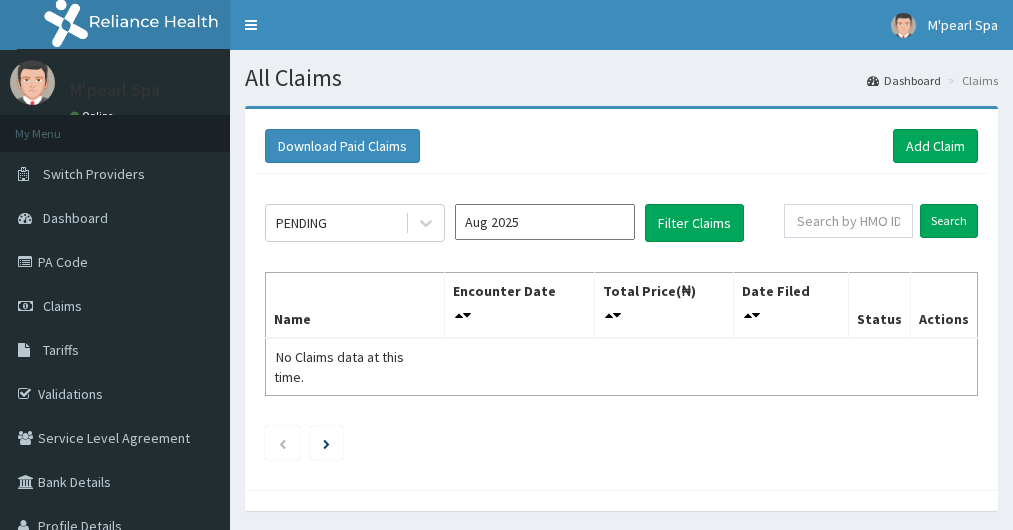 scroll, scrollTop: 0, scrollLeft: 0, axis: both 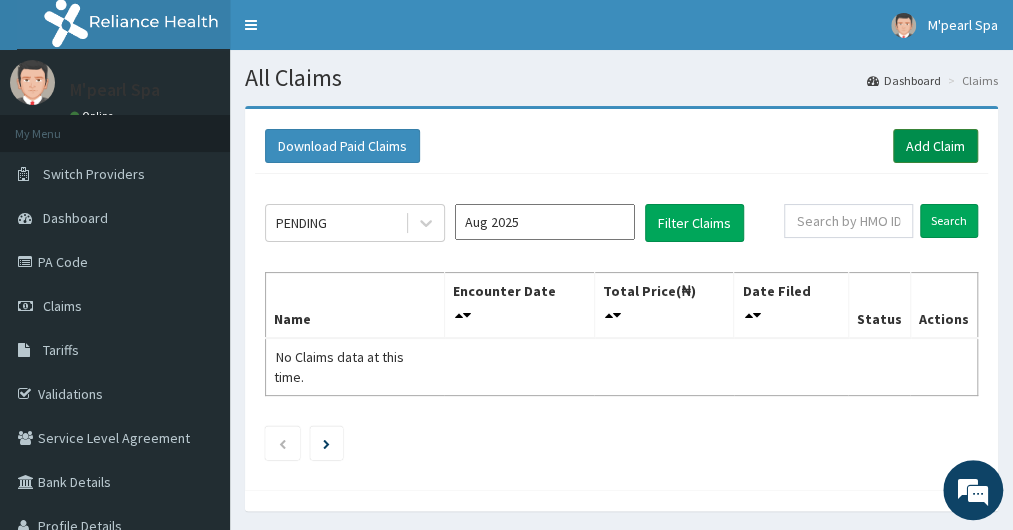 click on "Add Claim" at bounding box center (935, 146) 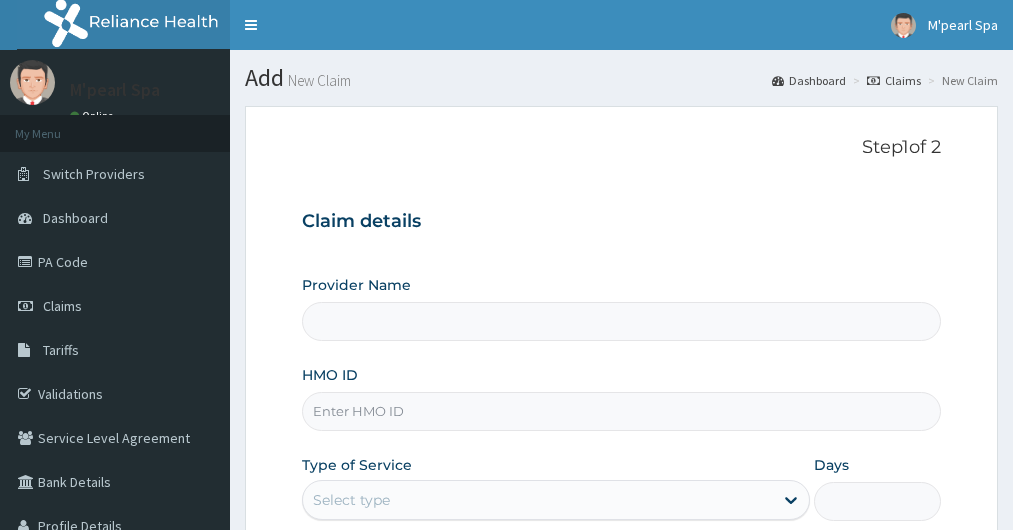 scroll, scrollTop: 0, scrollLeft: 0, axis: both 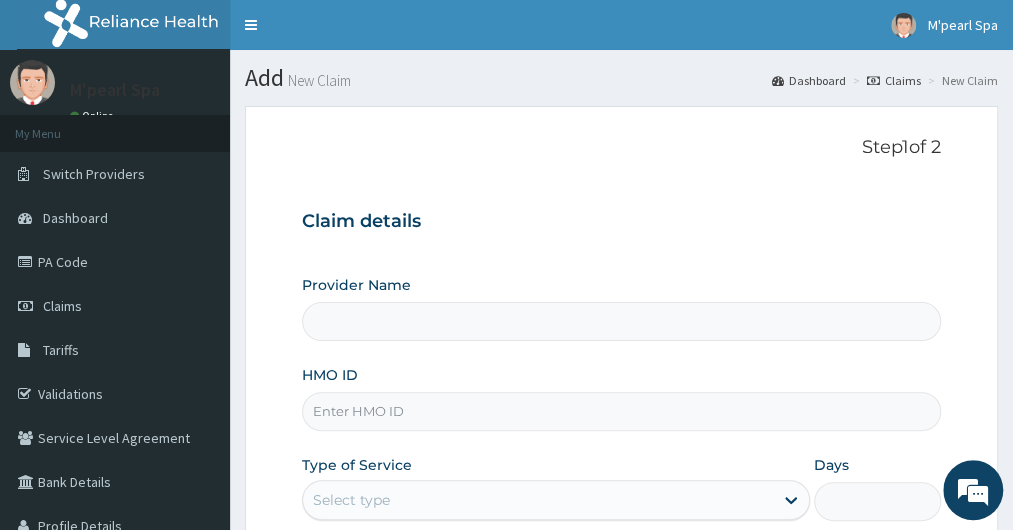 click on "Step  1  of 2 Claim details Provider Name HMO ID Type of Service Select type Days Practitioner     Previous   Next" at bounding box center [621, 430] 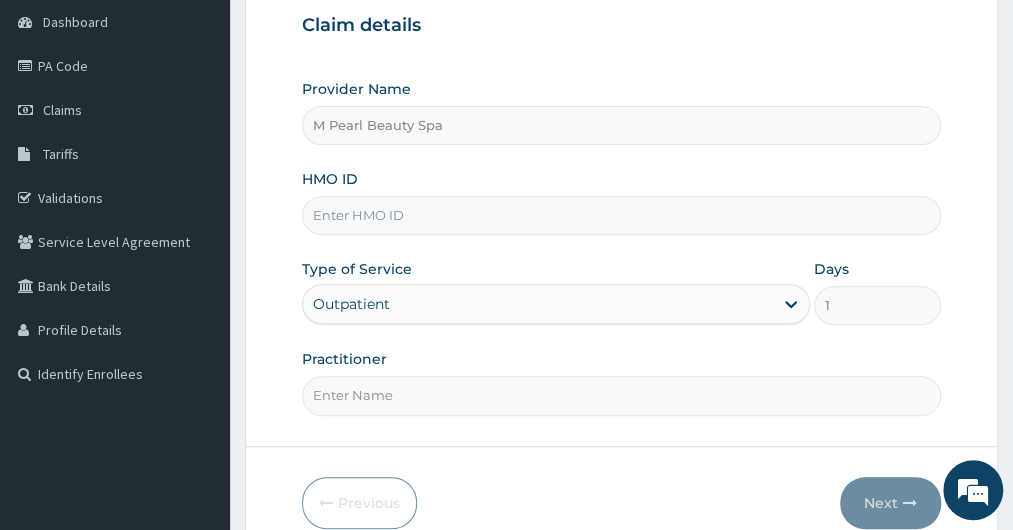 scroll, scrollTop: 240, scrollLeft: 0, axis: vertical 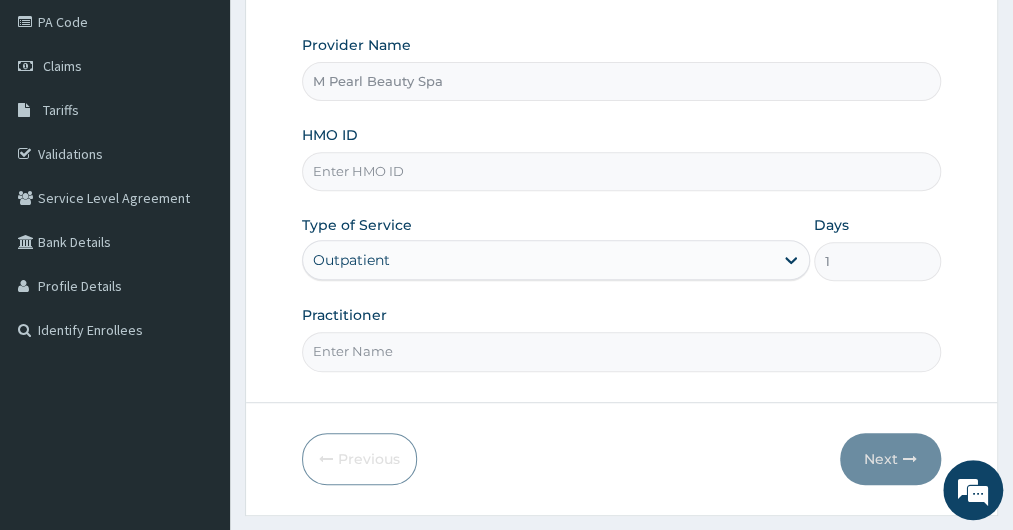click on "HMO ID" at bounding box center (621, 171) 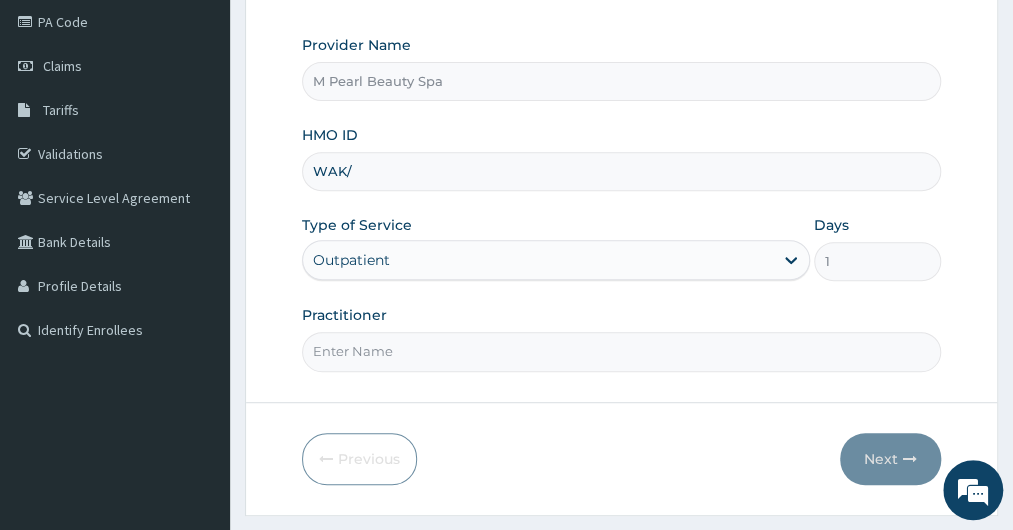 scroll, scrollTop: 0, scrollLeft: 0, axis: both 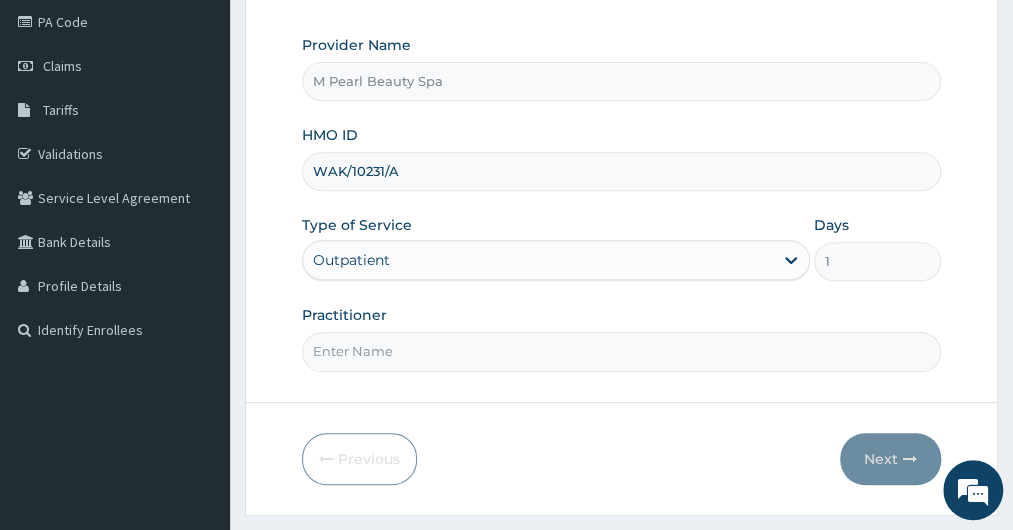 type on "WAK/10231/A" 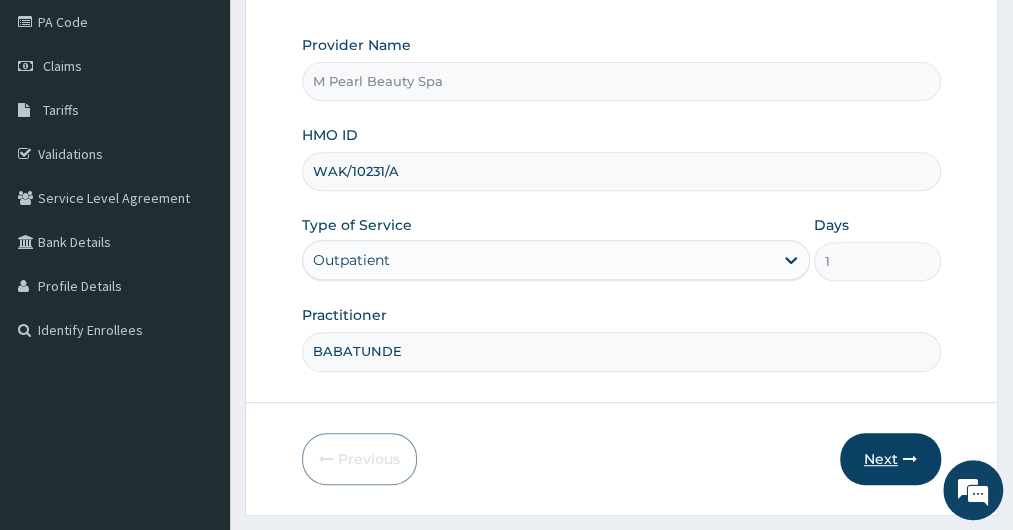 type on "BABATUNDE" 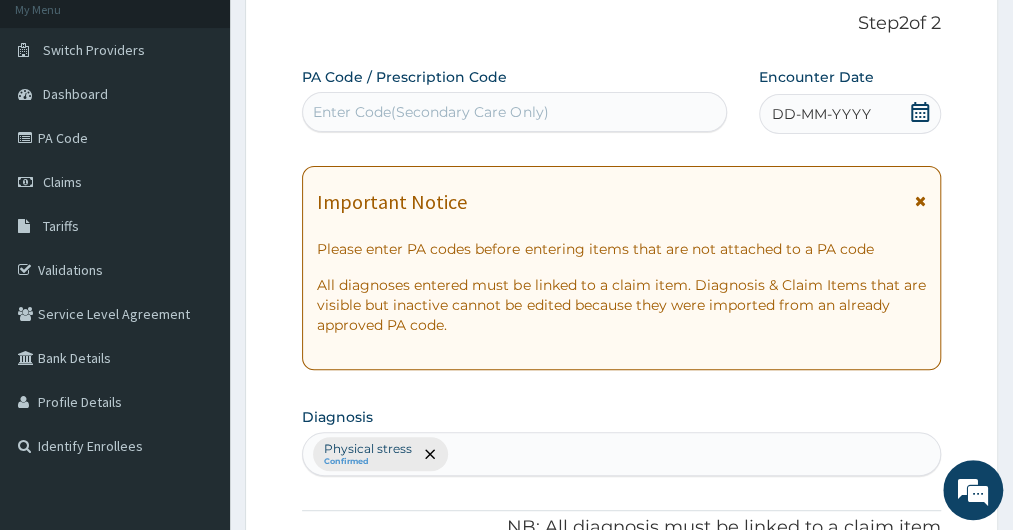 scroll, scrollTop: 120, scrollLeft: 0, axis: vertical 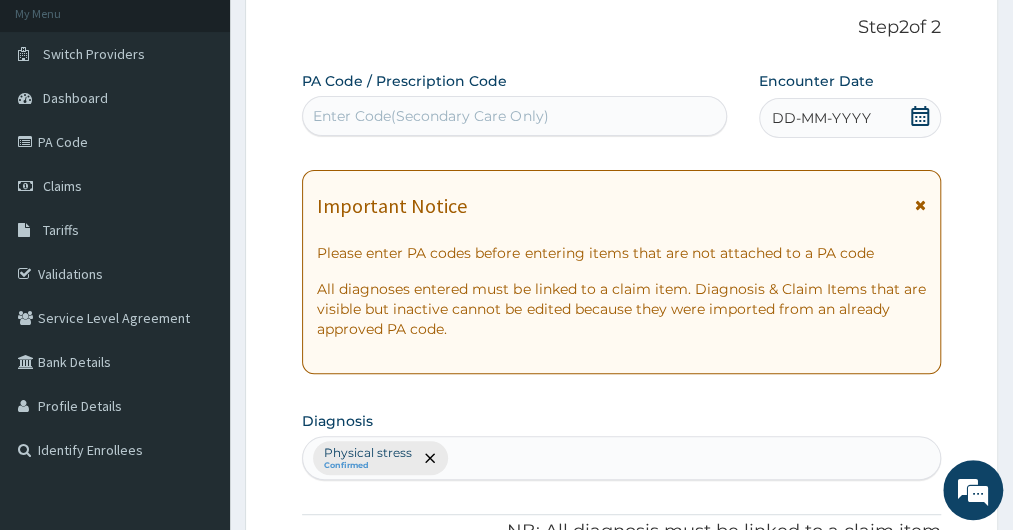 click on "Enter Code(Secondary Care Only)" at bounding box center [430, 116] 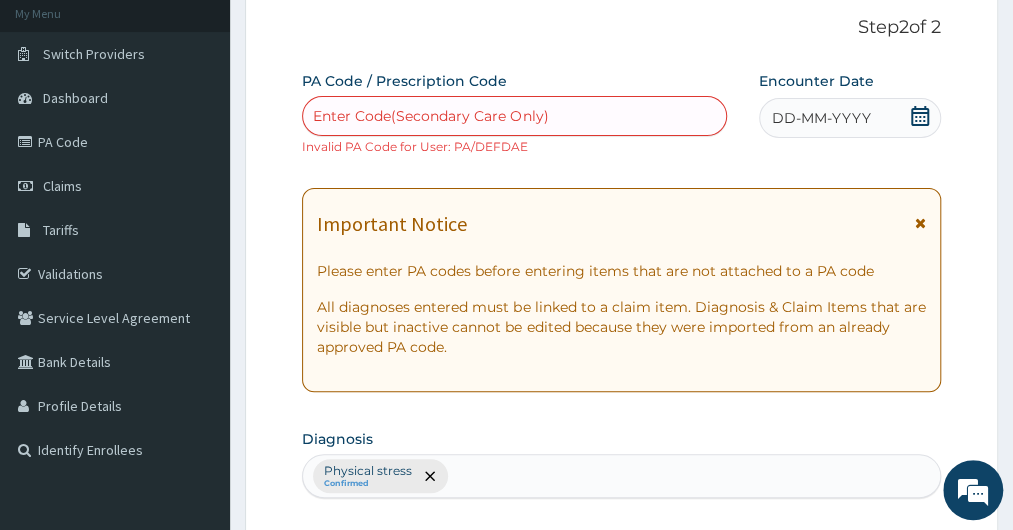 click on "Enter Code(Secondary Care Only)" at bounding box center [430, 116] 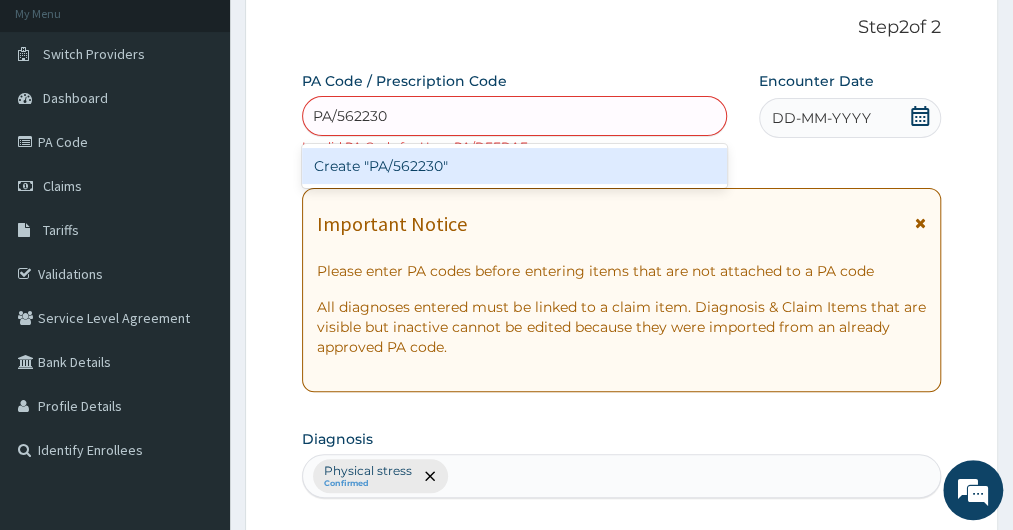 click on "Create "PA/562230"" at bounding box center (514, 166) 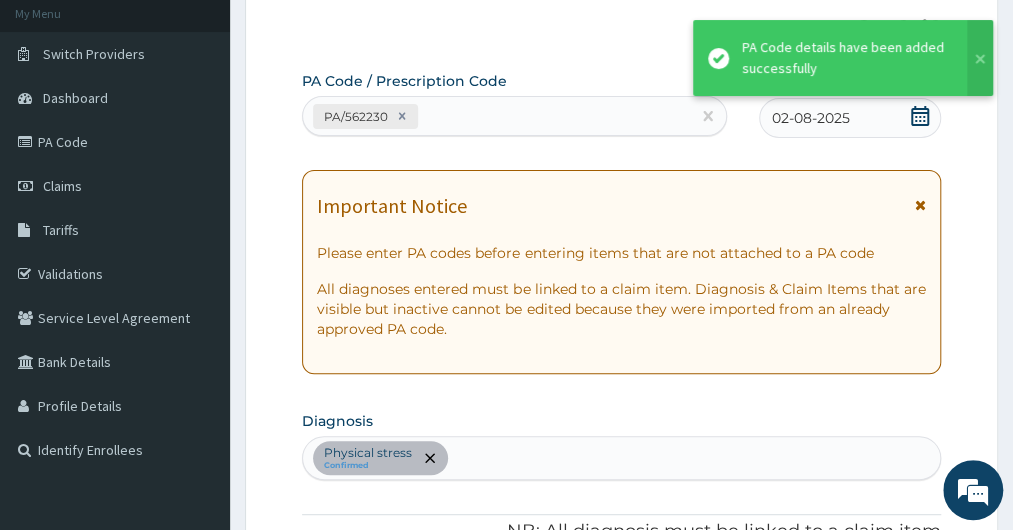 scroll, scrollTop: 586, scrollLeft: 0, axis: vertical 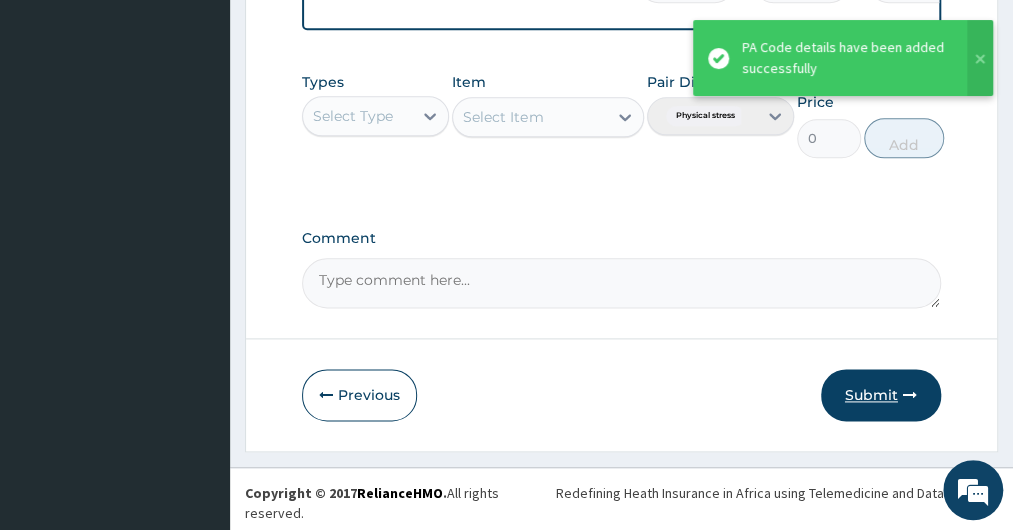 click on "Submit" at bounding box center [881, 395] 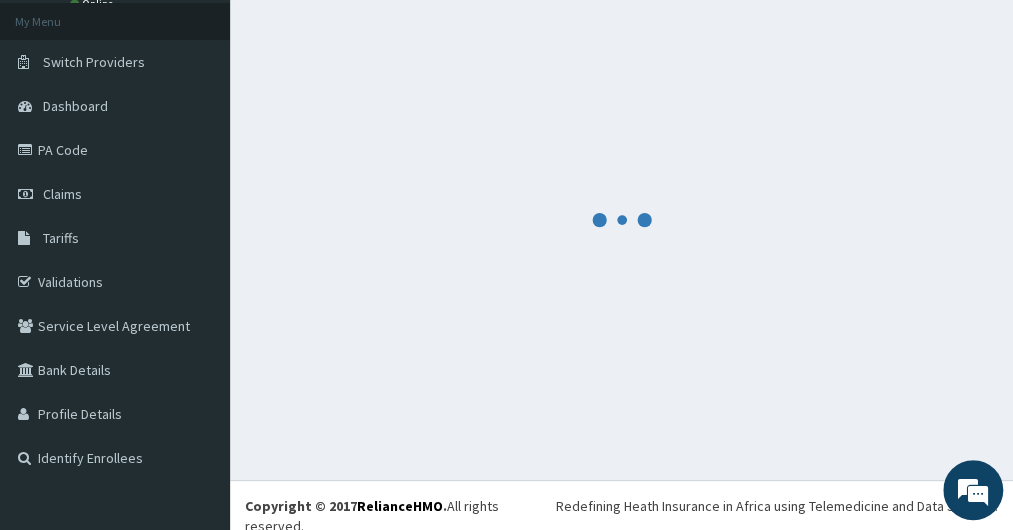 scroll, scrollTop: 869, scrollLeft: 0, axis: vertical 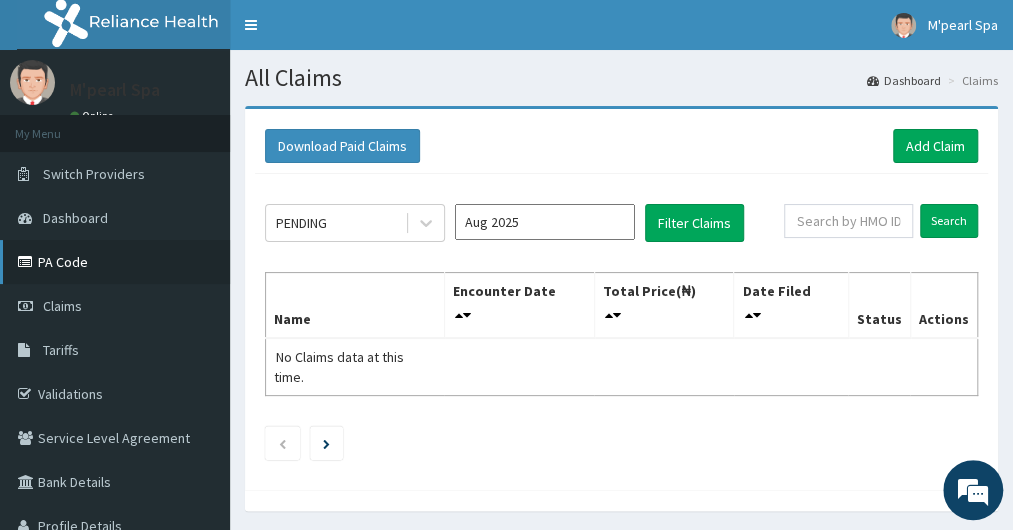 click on "PA Code" at bounding box center [115, 262] 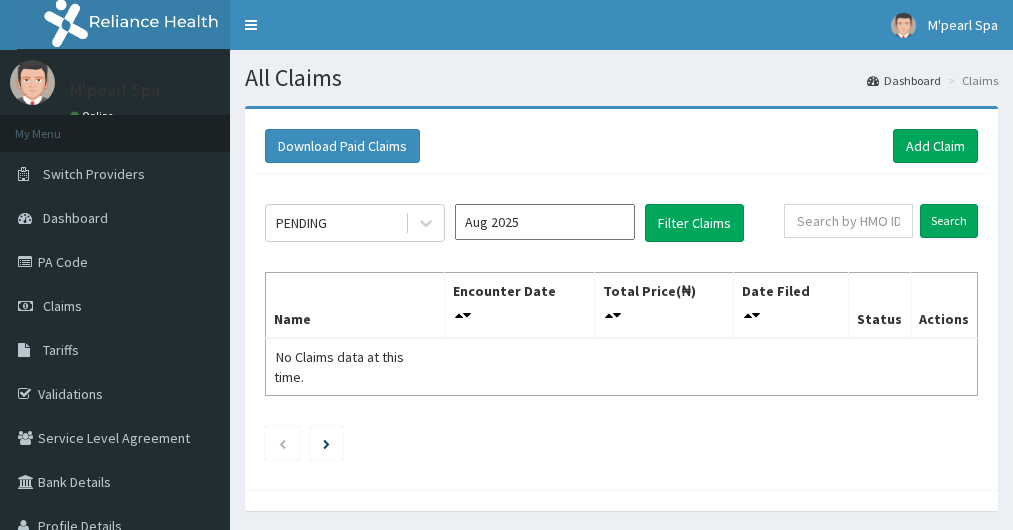 scroll, scrollTop: 0, scrollLeft: 0, axis: both 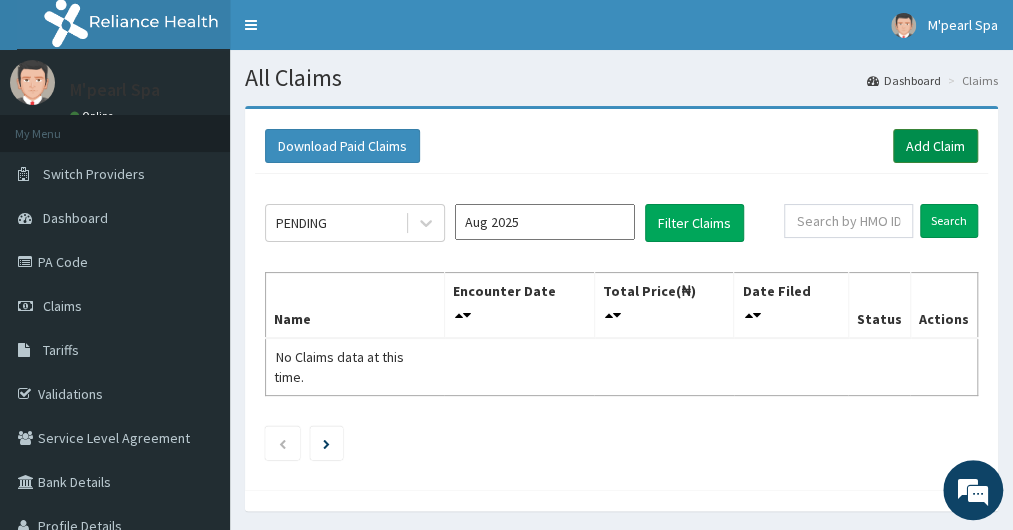 click on "Add Claim" at bounding box center [935, 146] 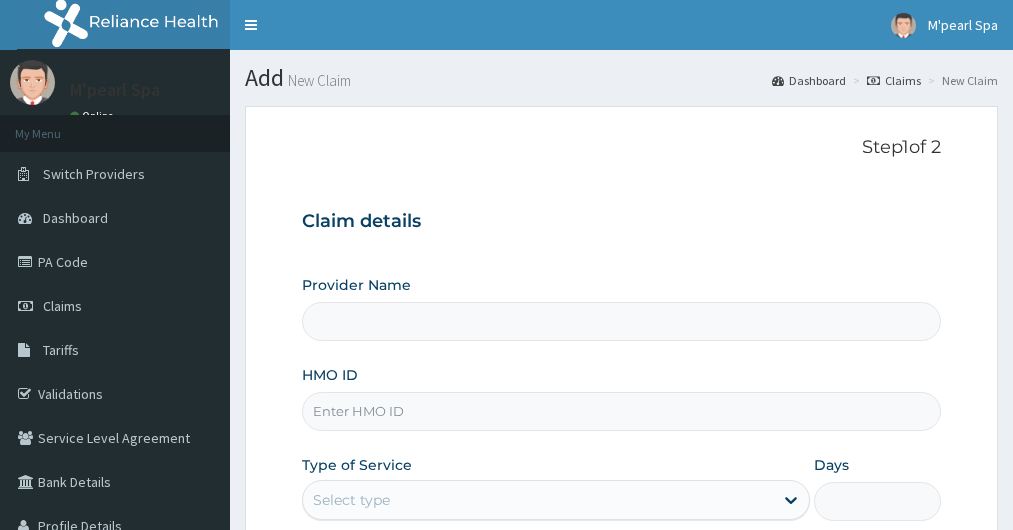 scroll, scrollTop: 0, scrollLeft: 0, axis: both 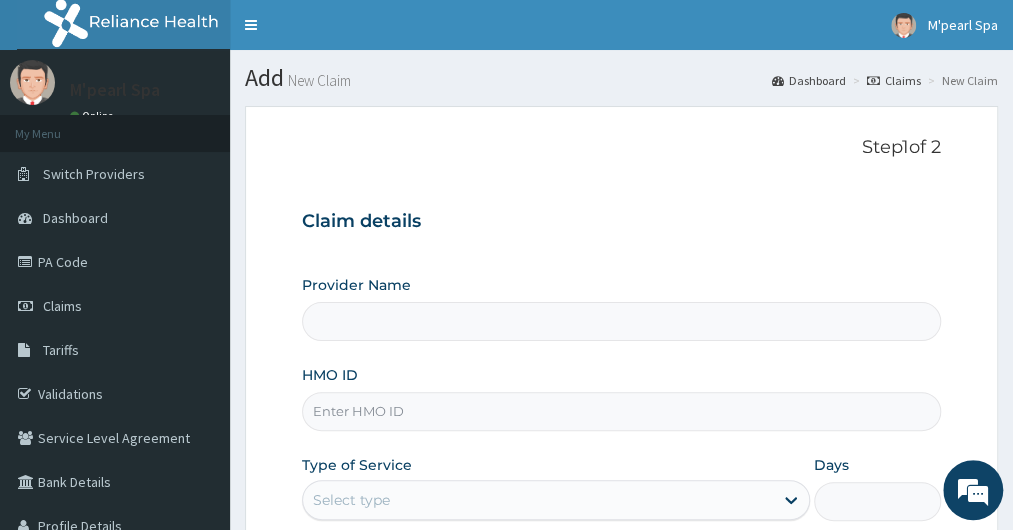 type on "M Pearl Beauty Spa" 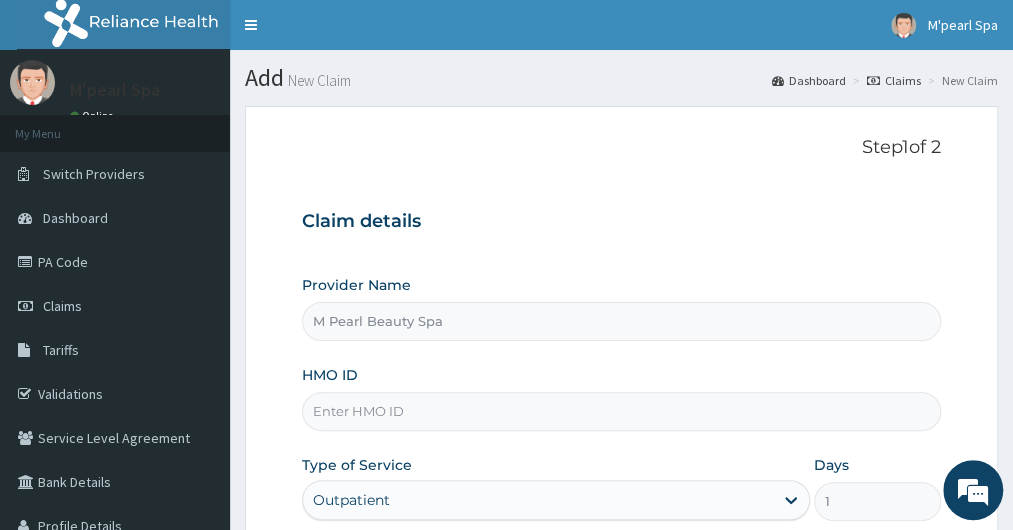 scroll, scrollTop: 0, scrollLeft: 0, axis: both 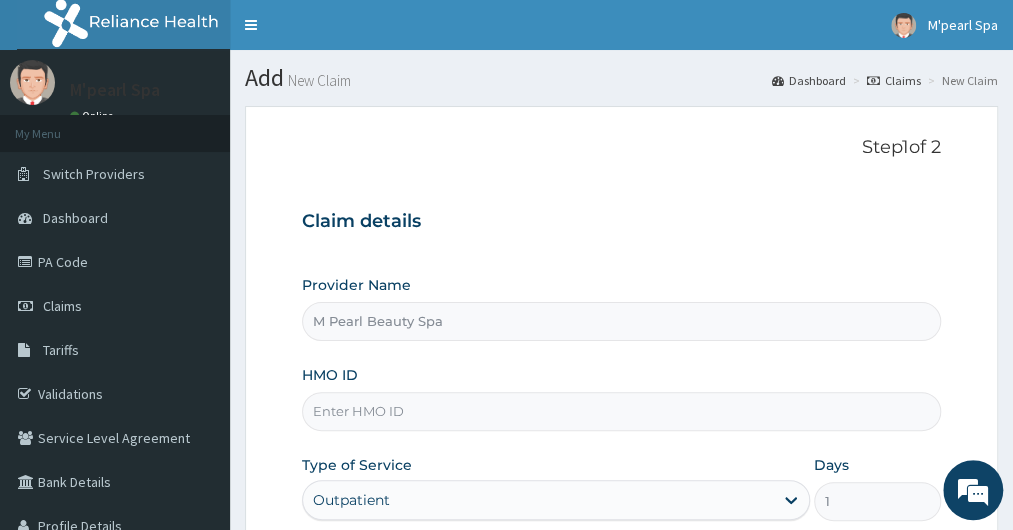 click on "HMO ID" at bounding box center [621, 411] 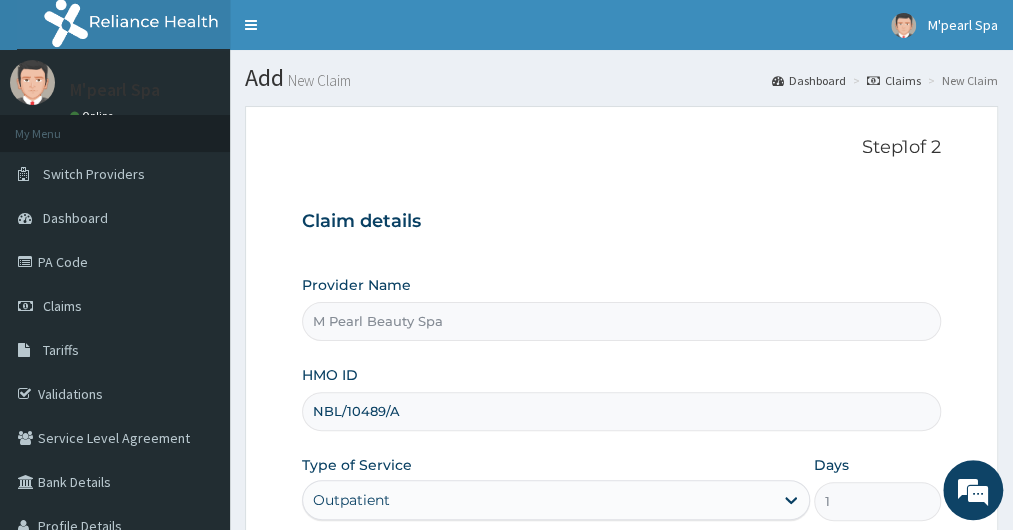 type on "NBL/10489/A" 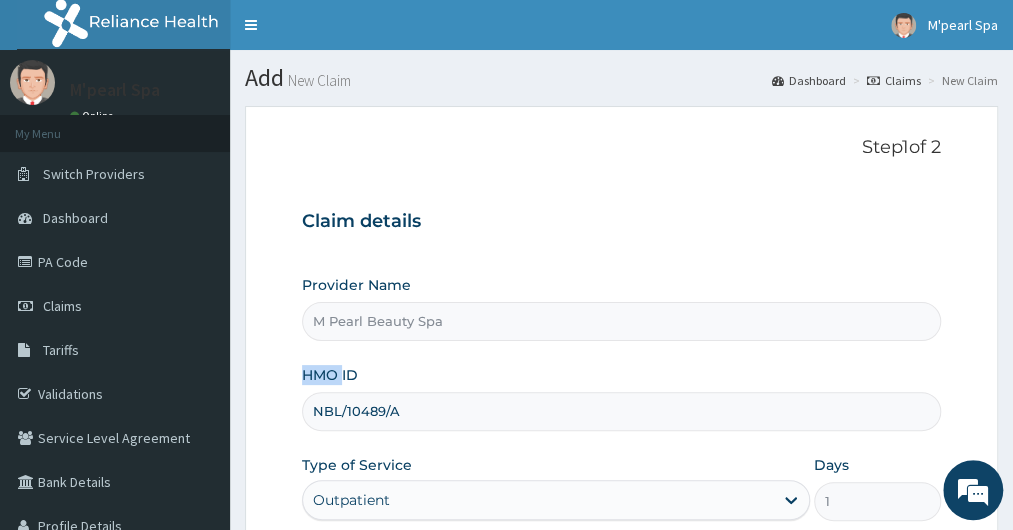 click on "Step  1  of 2 Claim details Provider Name M Pearl Beauty Spa HMO ID NBL/10489/A Type of Service Outpatient Days 1 Practitioner     Previous   Next" at bounding box center (621, 430) 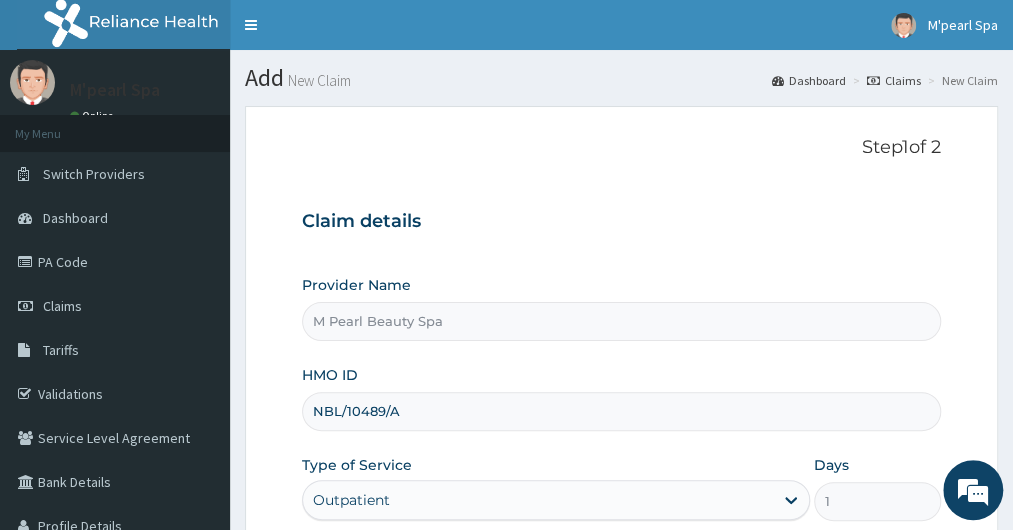 drag, startPoint x: 278, startPoint y: 383, endPoint x: 509, endPoint y: 200, distance: 294.70325 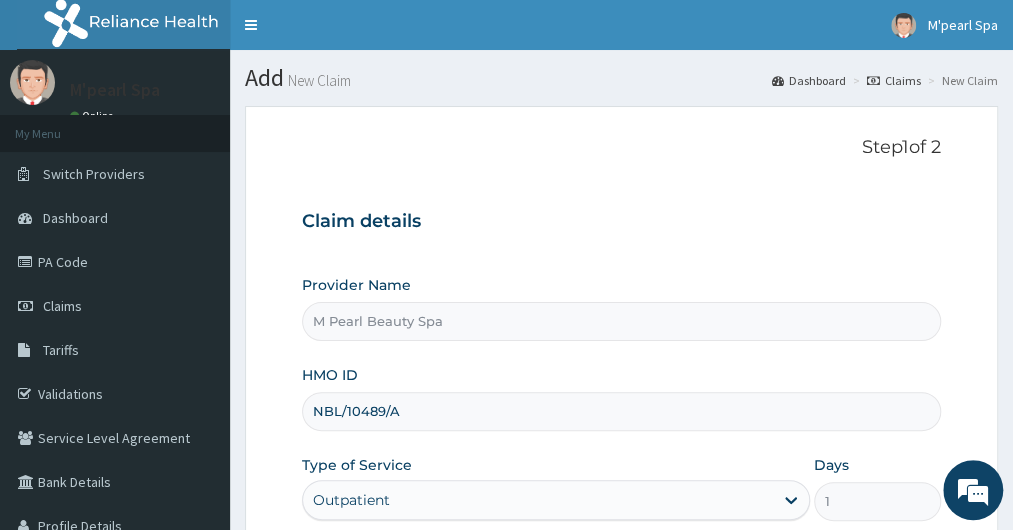 click on "Claim details Provider Name M Pearl Beauty Spa HMO ID NBL/10489/A Type of Service Outpatient Days 1 Practitioner" at bounding box center [621, 401] 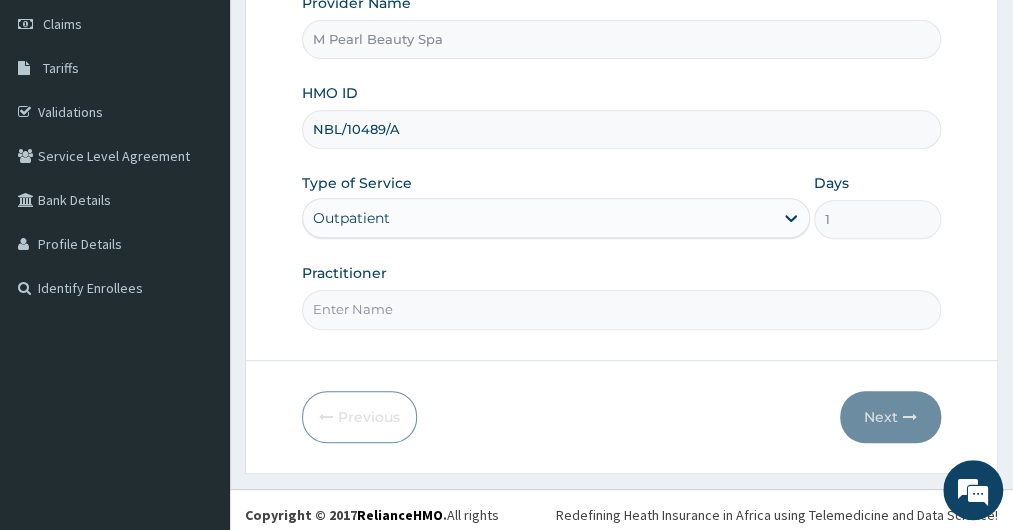 scroll, scrollTop: 288, scrollLeft: 0, axis: vertical 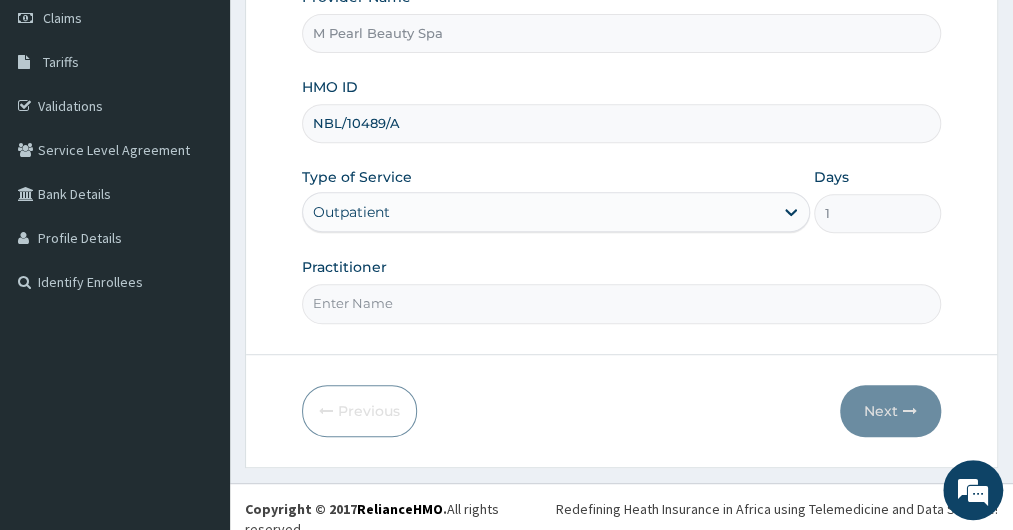 click on "Practitioner" at bounding box center (621, 303) 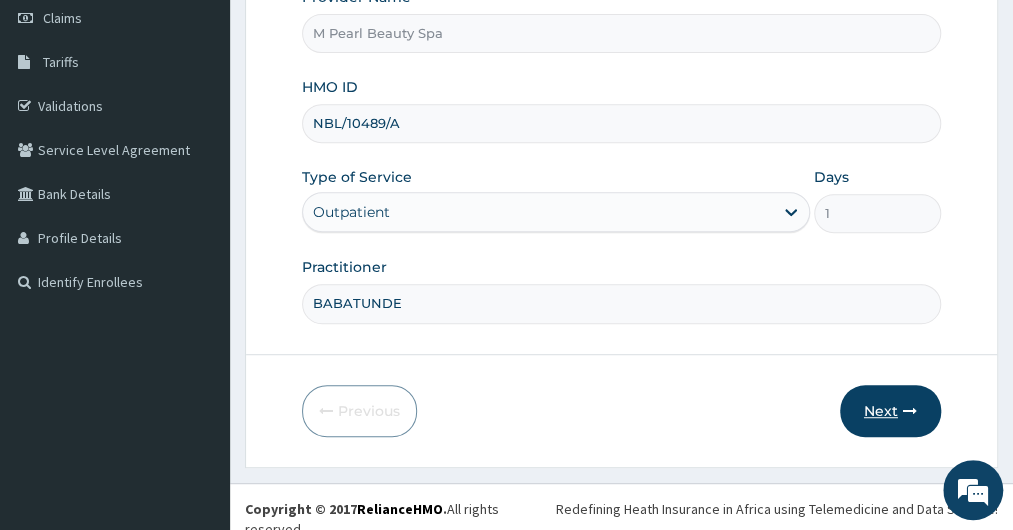 type on "BABATUNDE" 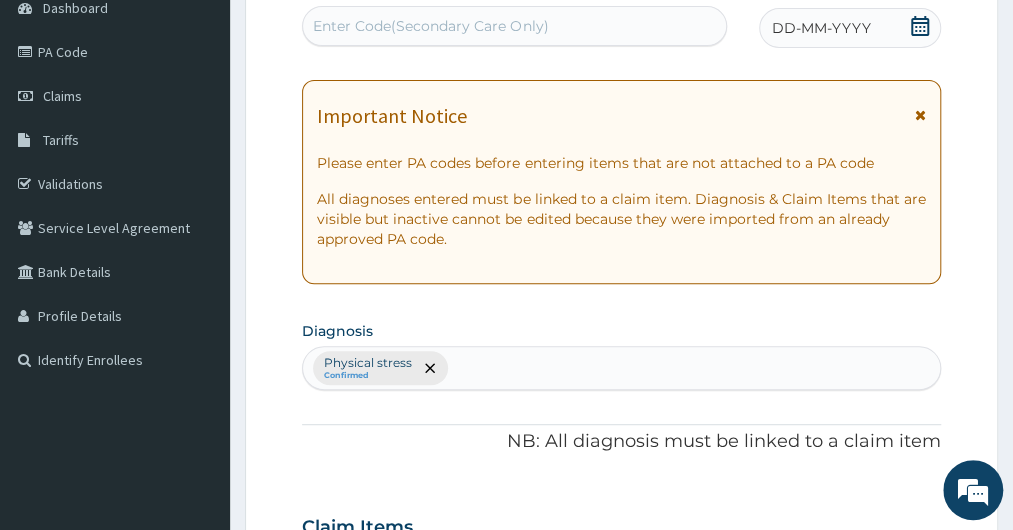 scroll, scrollTop: 208, scrollLeft: 0, axis: vertical 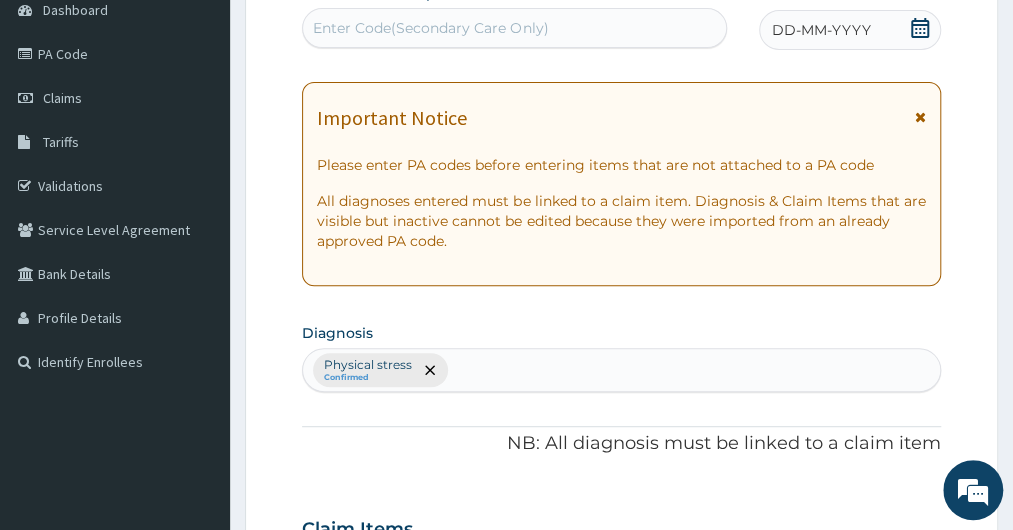 click on "Enter Code(Secondary Care Only)" at bounding box center [430, 28] 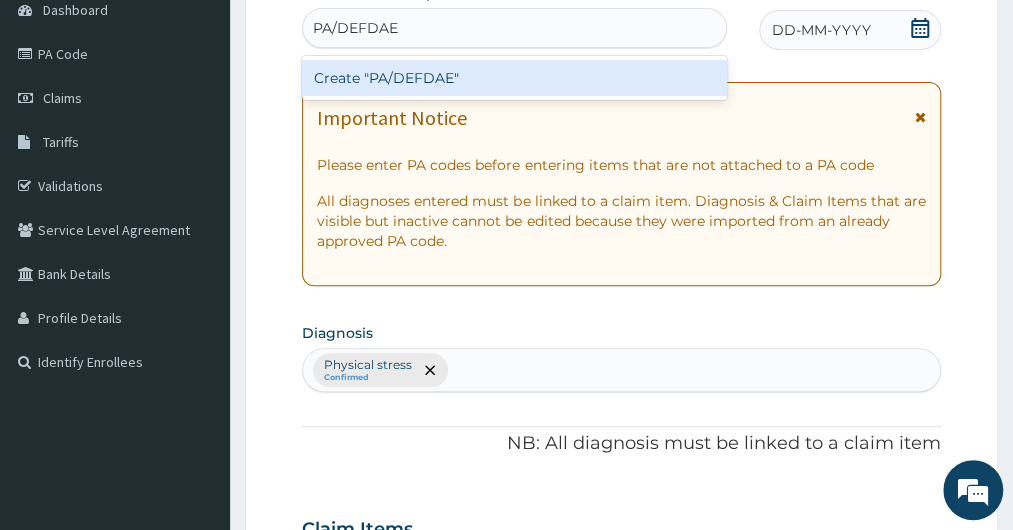 click on "Create "PA/DEFDAE"" at bounding box center (514, 78) 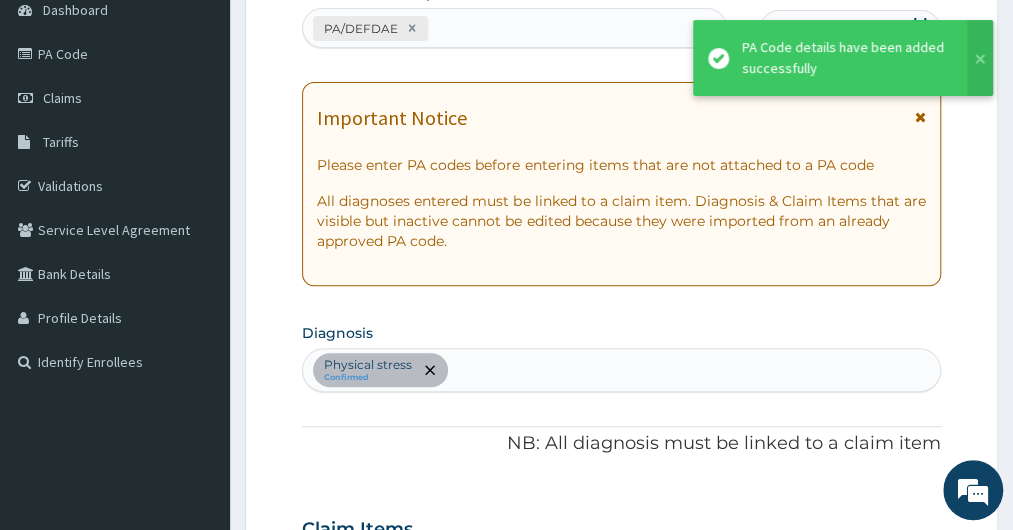scroll, scrollTop: 655, scrollLeft: 0, axis: vertical 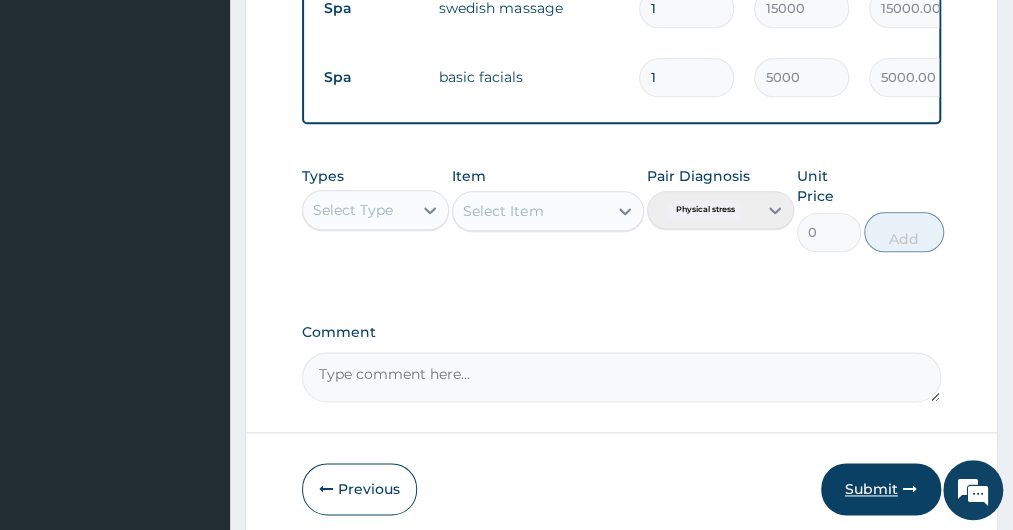 click on "Submit" at bounding box center (881, 489) 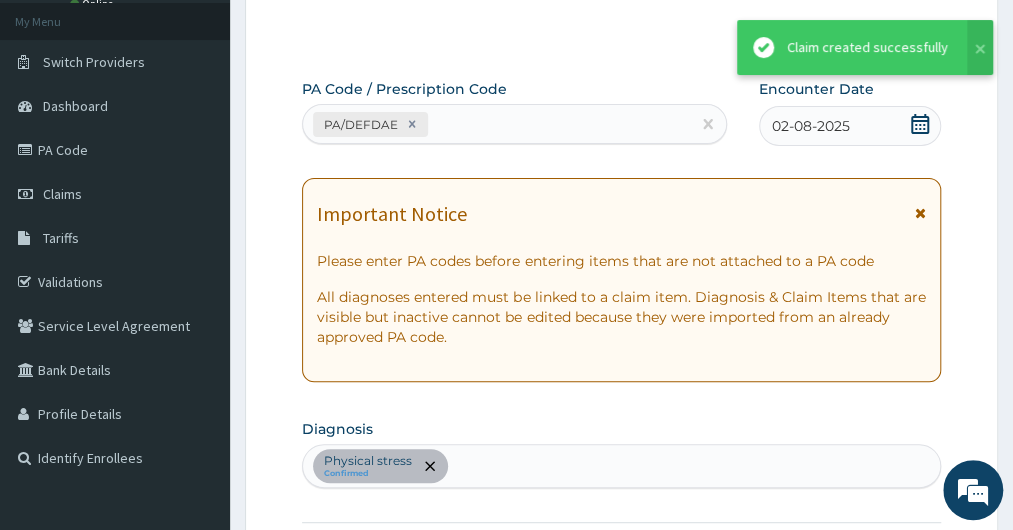 scroll, scrollTop: 844, scrollLeft: 0, axis: vertical 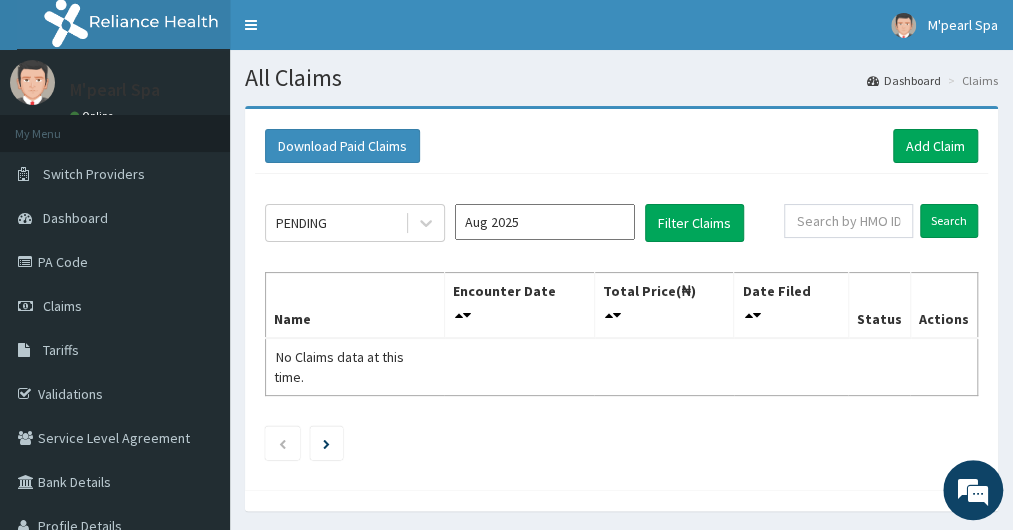 click on "Download Paid Claims Add Claim" at bounding box center (621, 146) 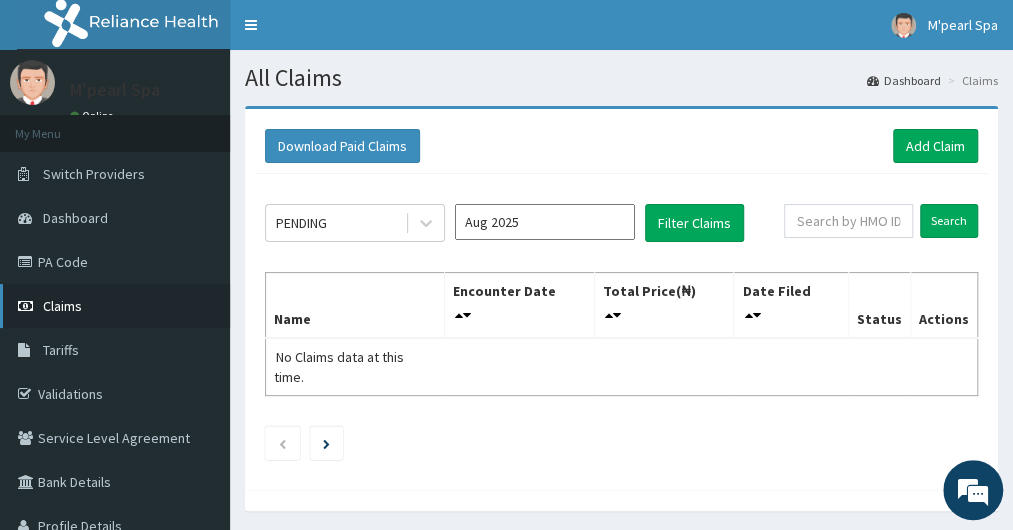 click on "Claims" at bounding box center [62, 306] 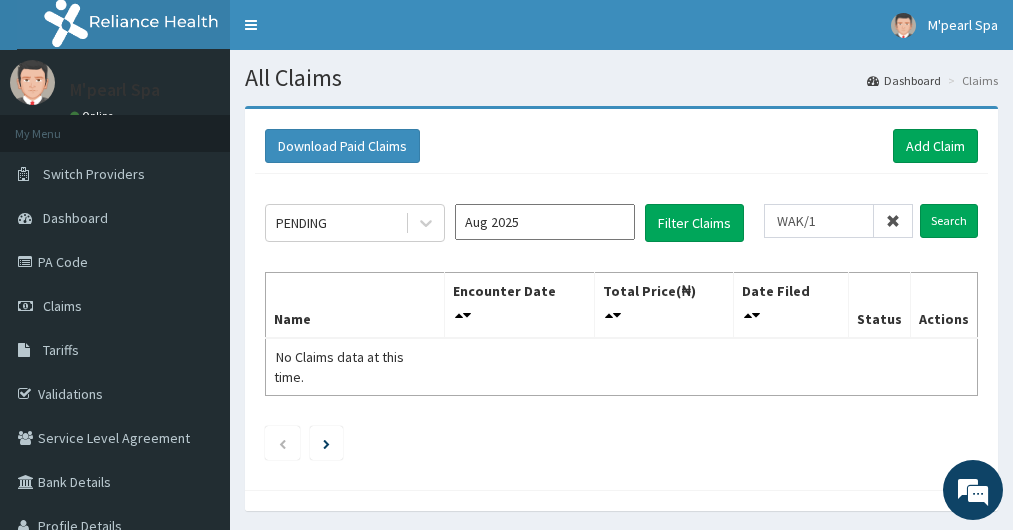 scroll, scrollTop: 0, scrollLeft: 0, axis: both 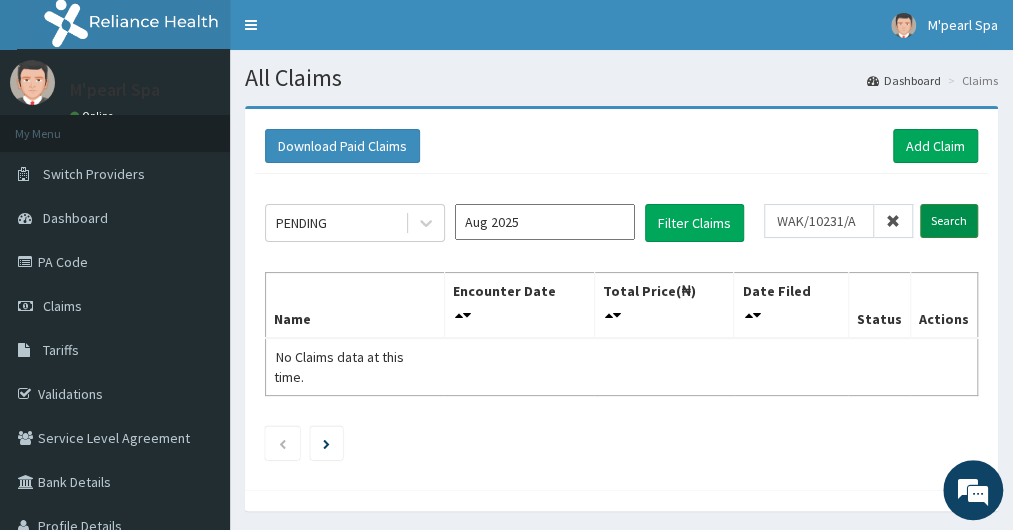 type on "WAK/10231/A" 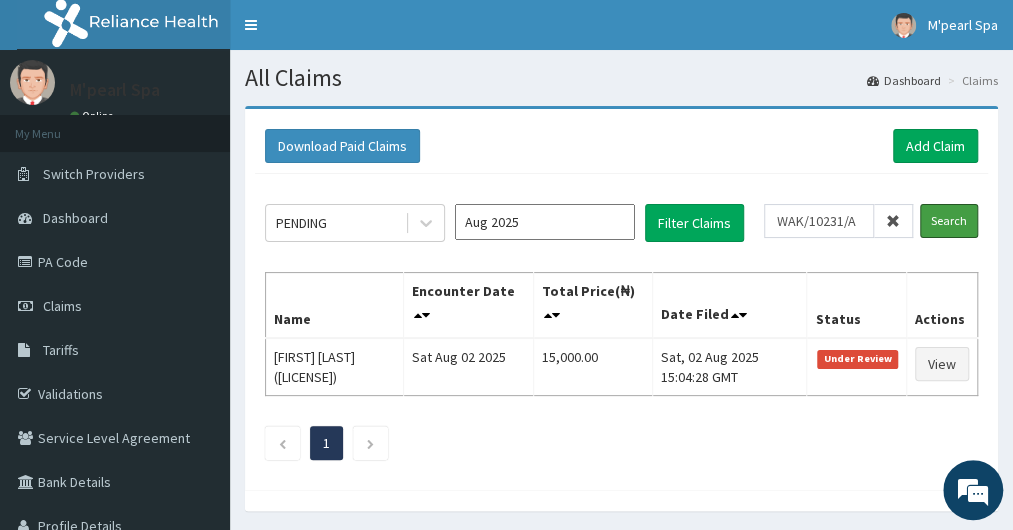 scroll, scrollTop: 0, scrollLeft: 0, axis: both 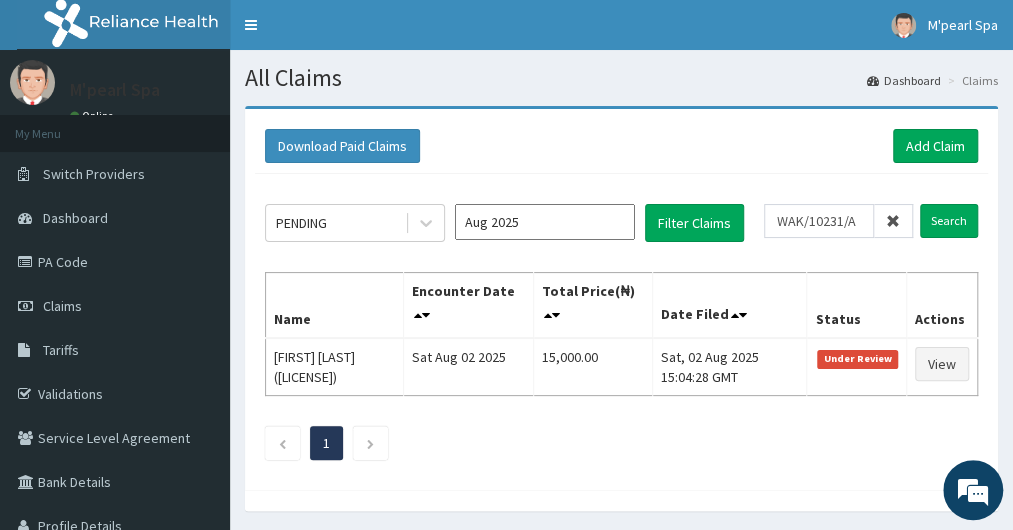 click at bounding box center [893, 221] 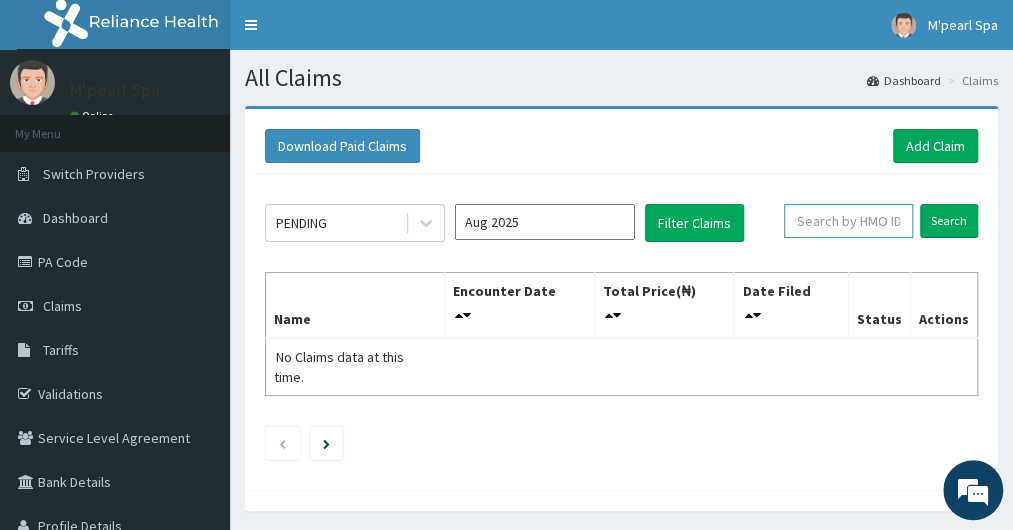 click at bounding box center [848, 221] 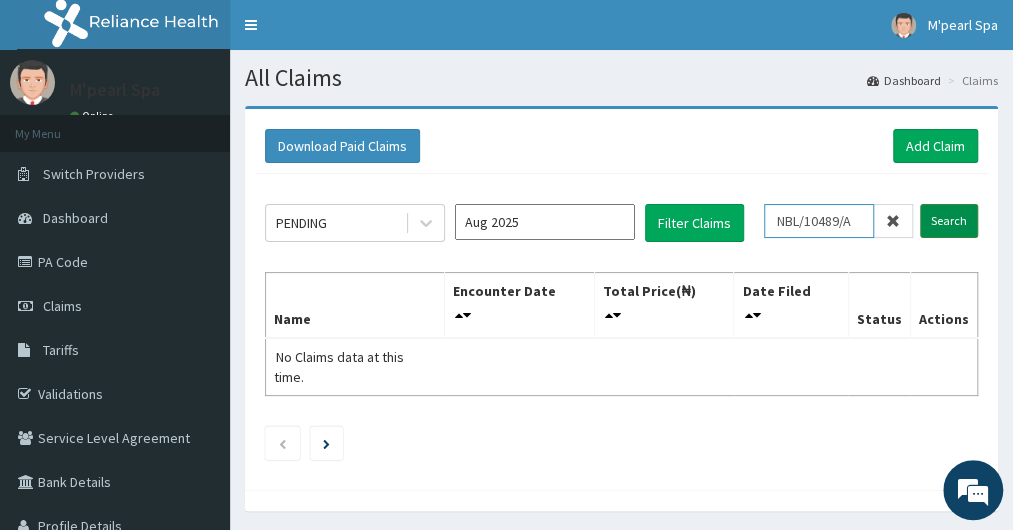 type on "NBL/10489/A" 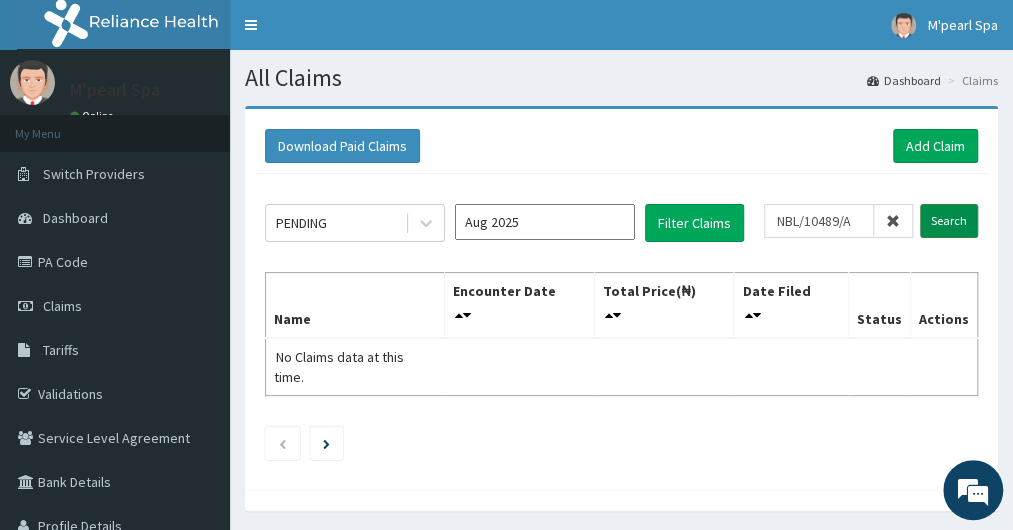 click on "Search" at bounding box center (949, 221) 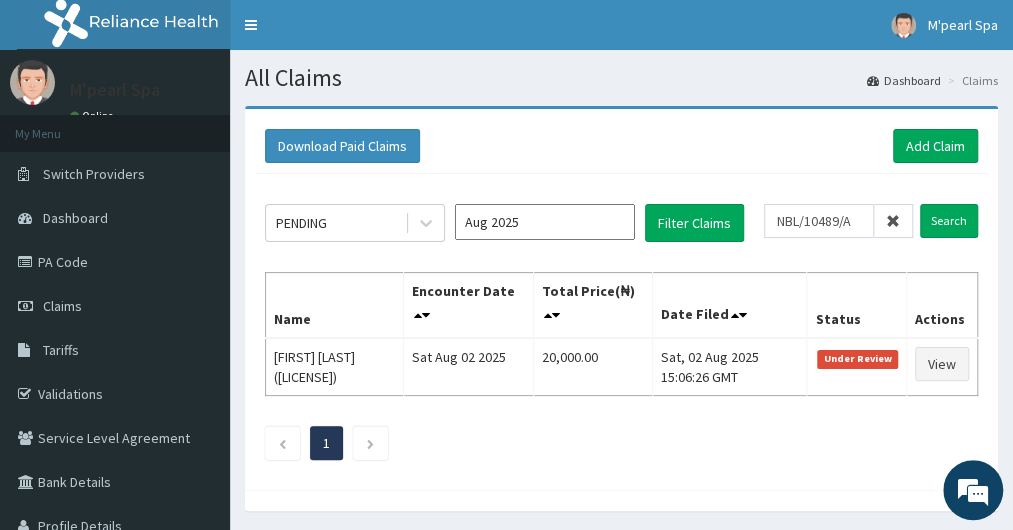 click on "All Claims" at bounding box center (621, 78) 